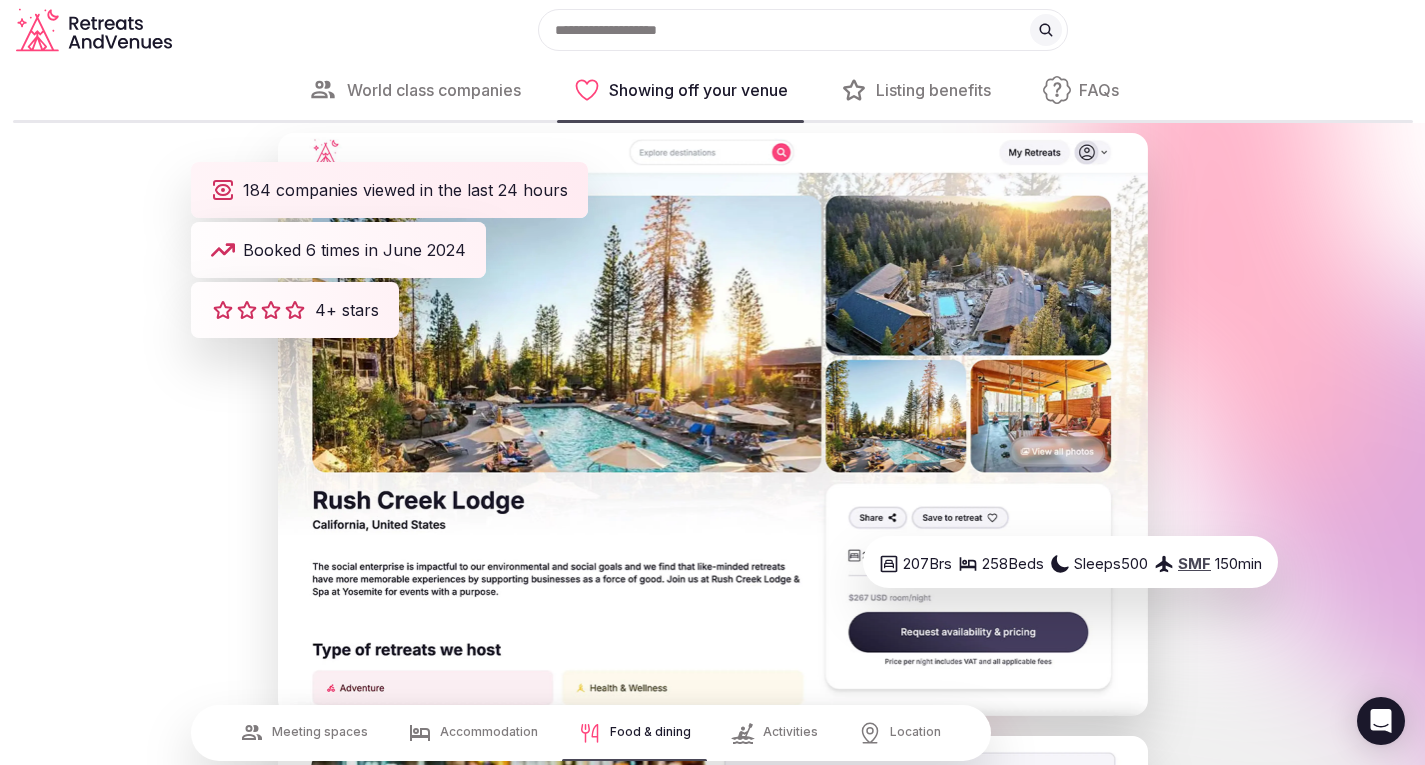 scroll, scrollTop: 3100, scrollLeft: 0, axis: vertical 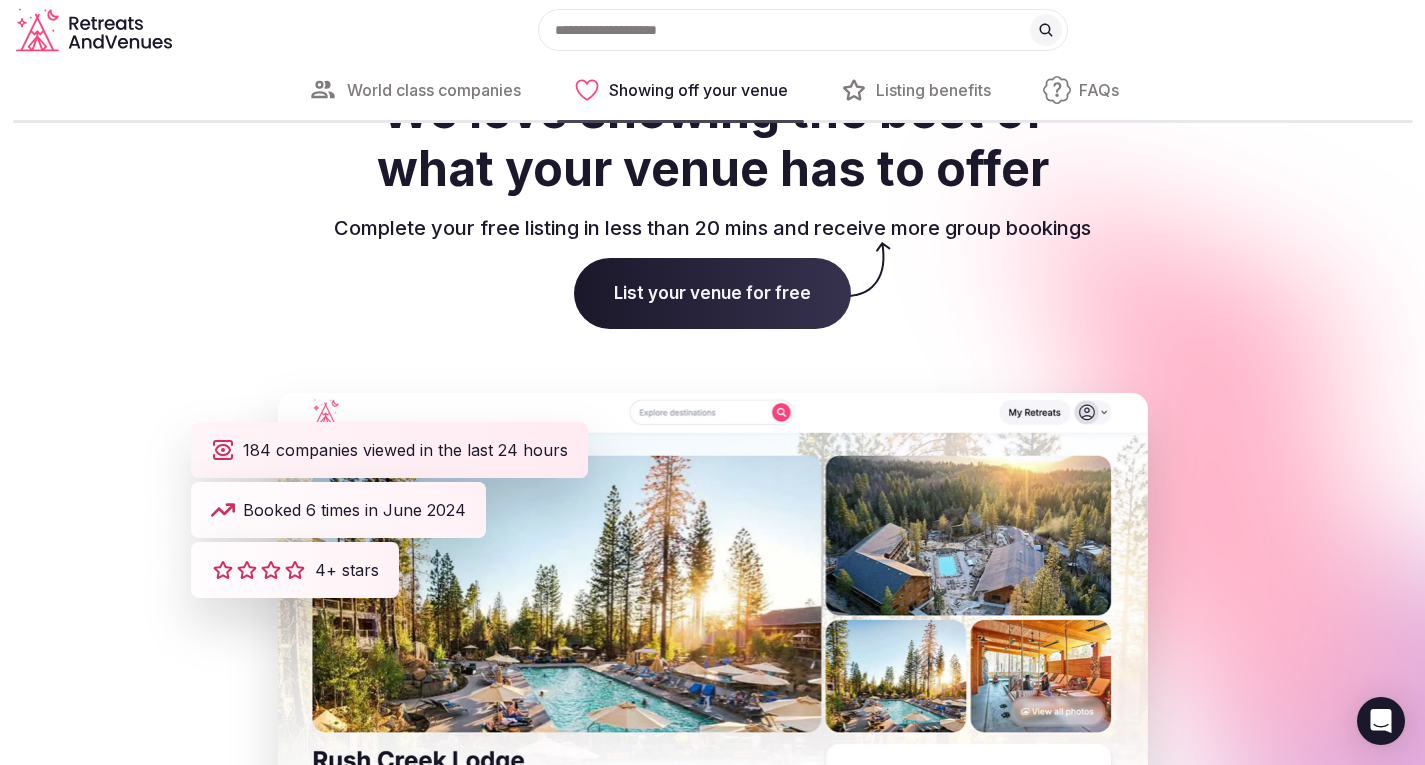 click on "List your venue for free" at bounding box center (712, 294) 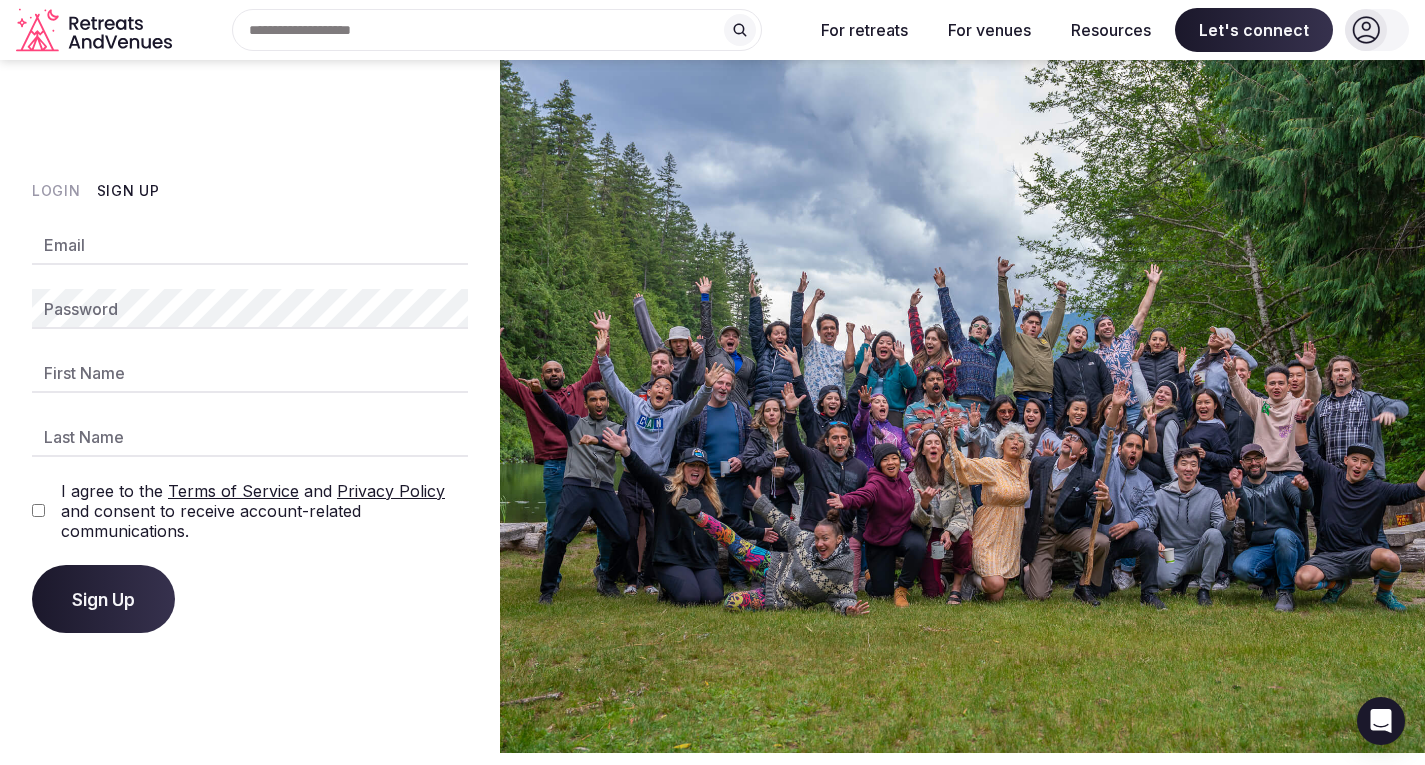scroll, scrollTop: 0, scrollLeft: 0, axis: both 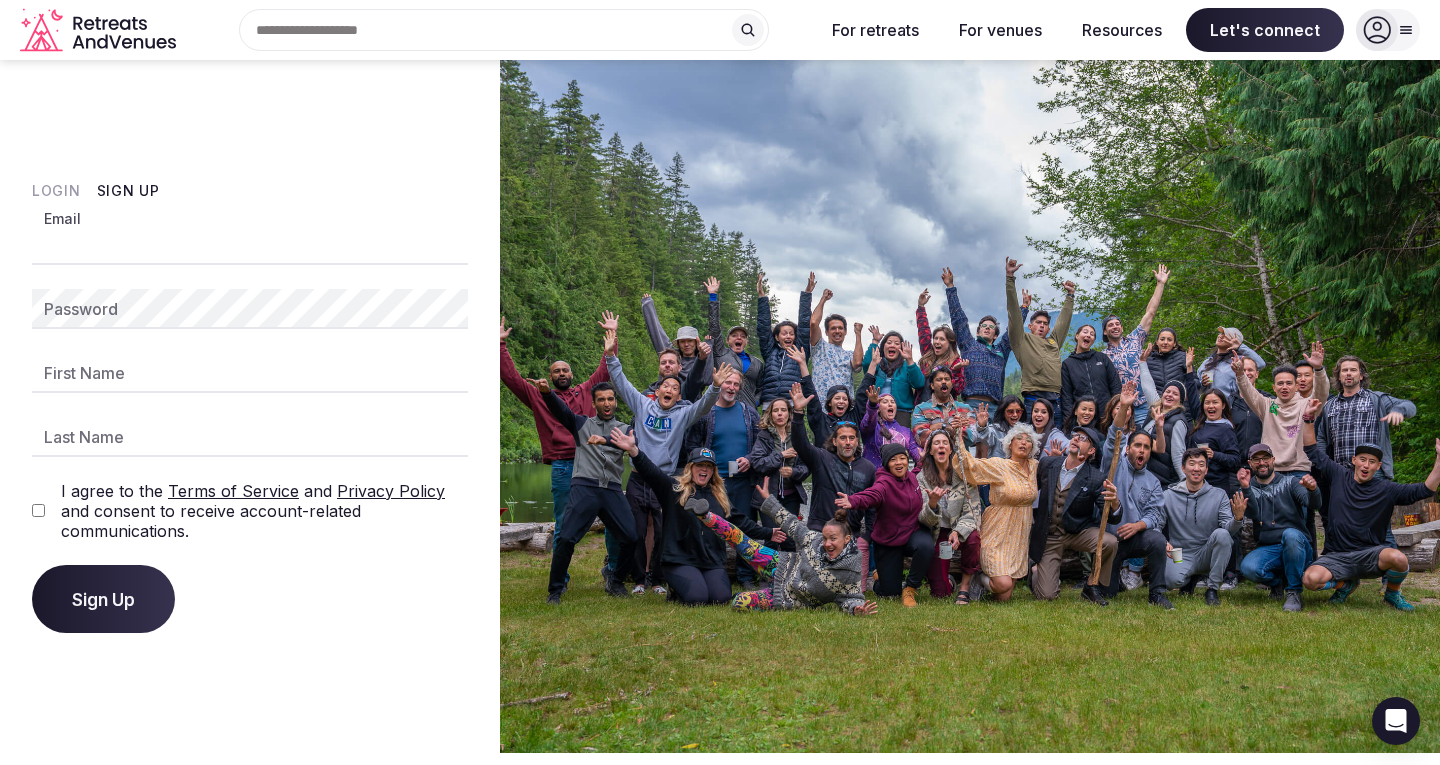 click on "Email" at bounding box center [250, 245] 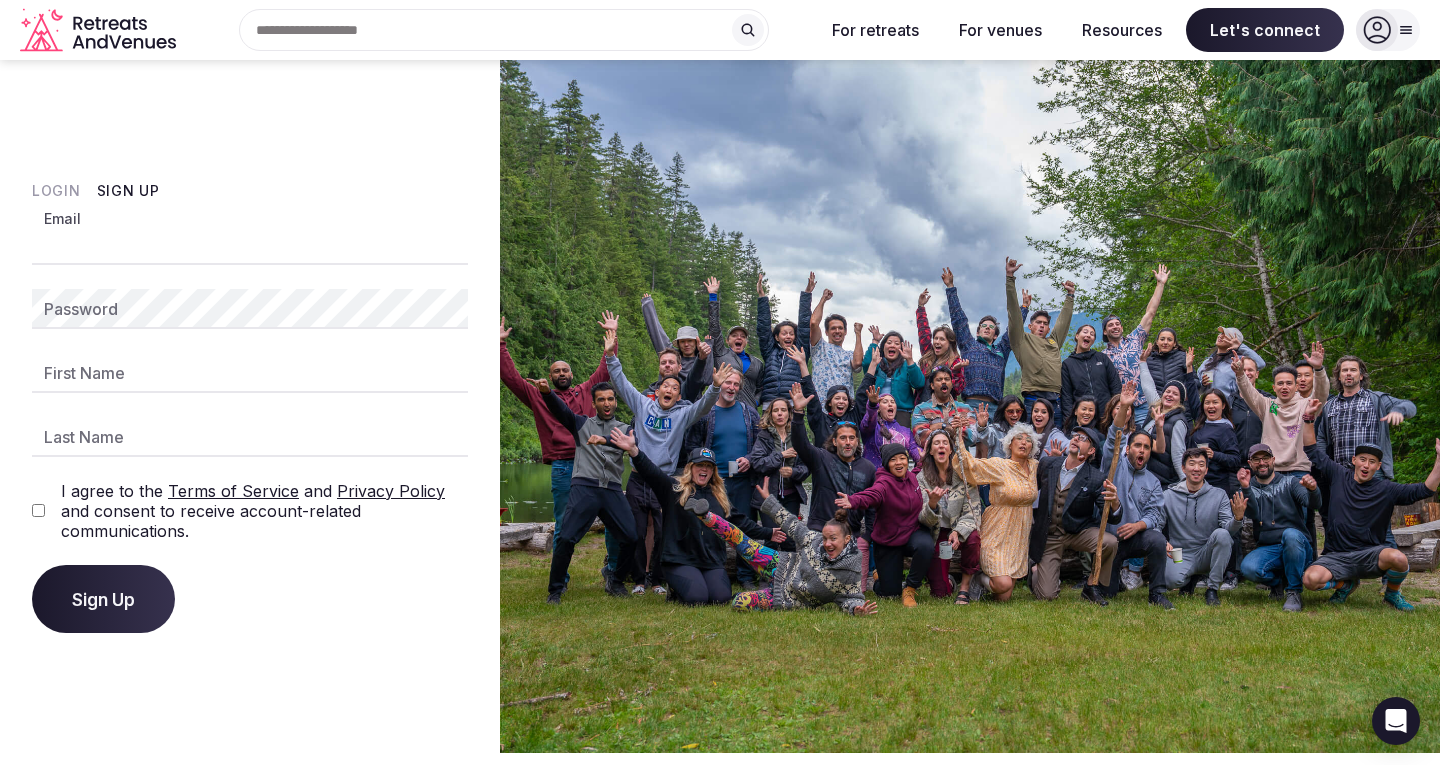 click on "Email" at bounding box center [250, 245] 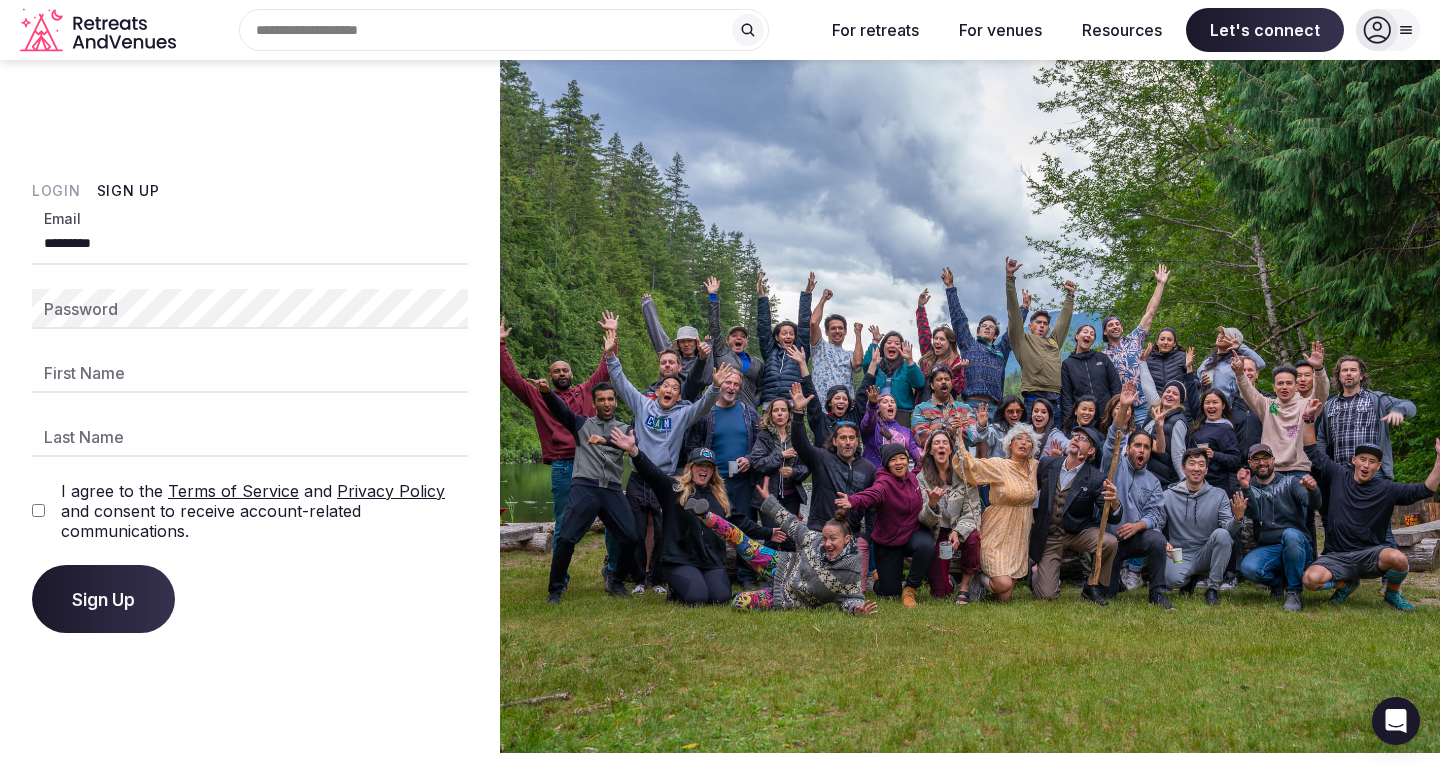 click on "*********" at bounding box center (250, 245) 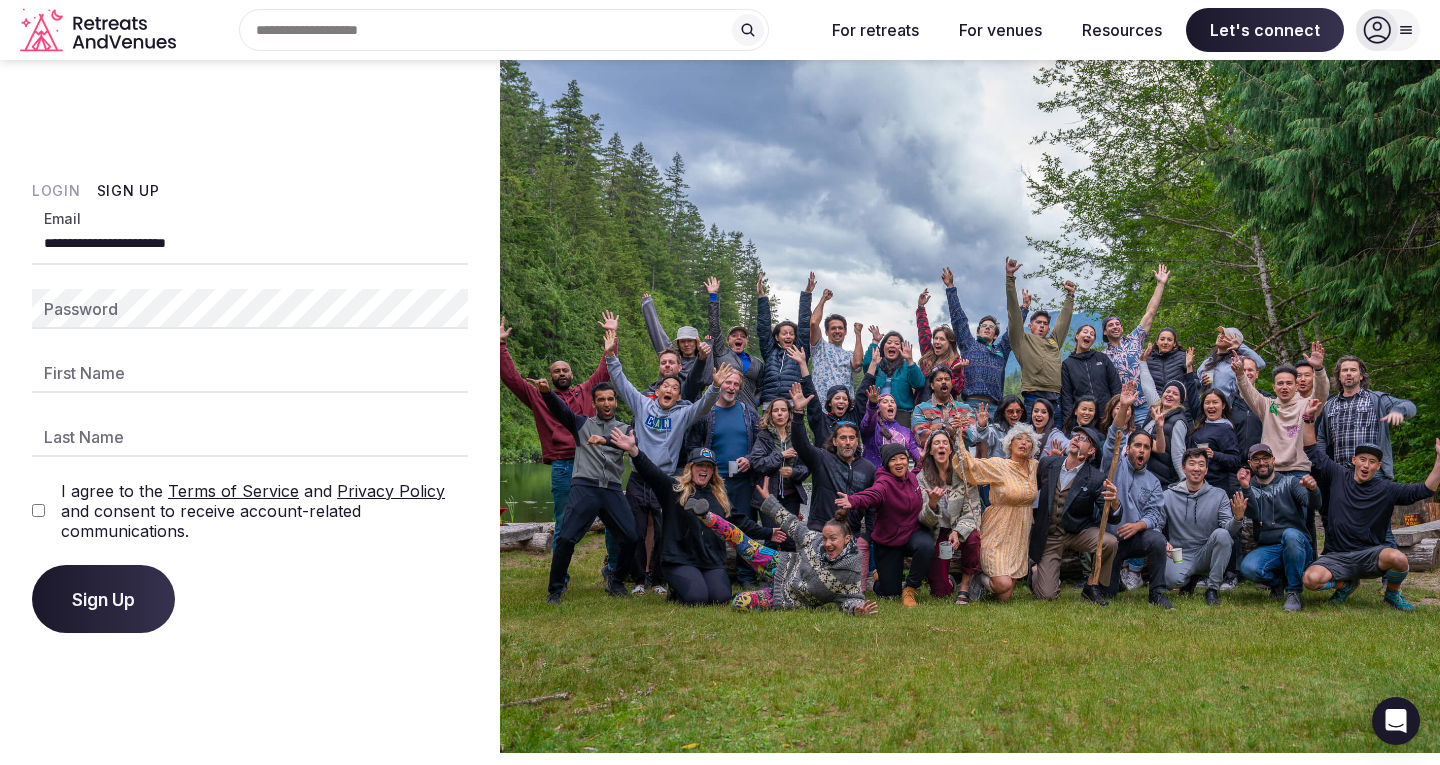 type on "**********" 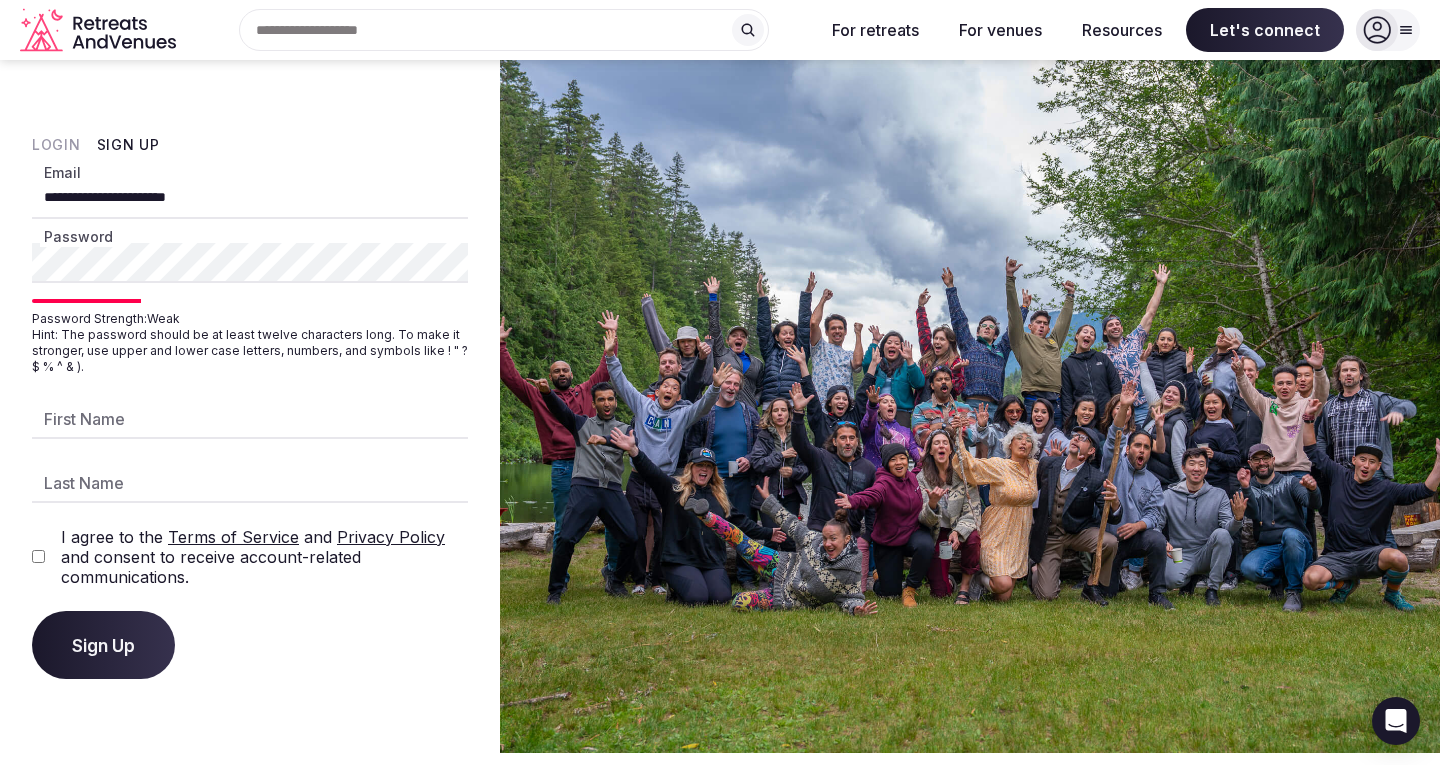 click on "Sign Up" at bounding box center [103, 645] 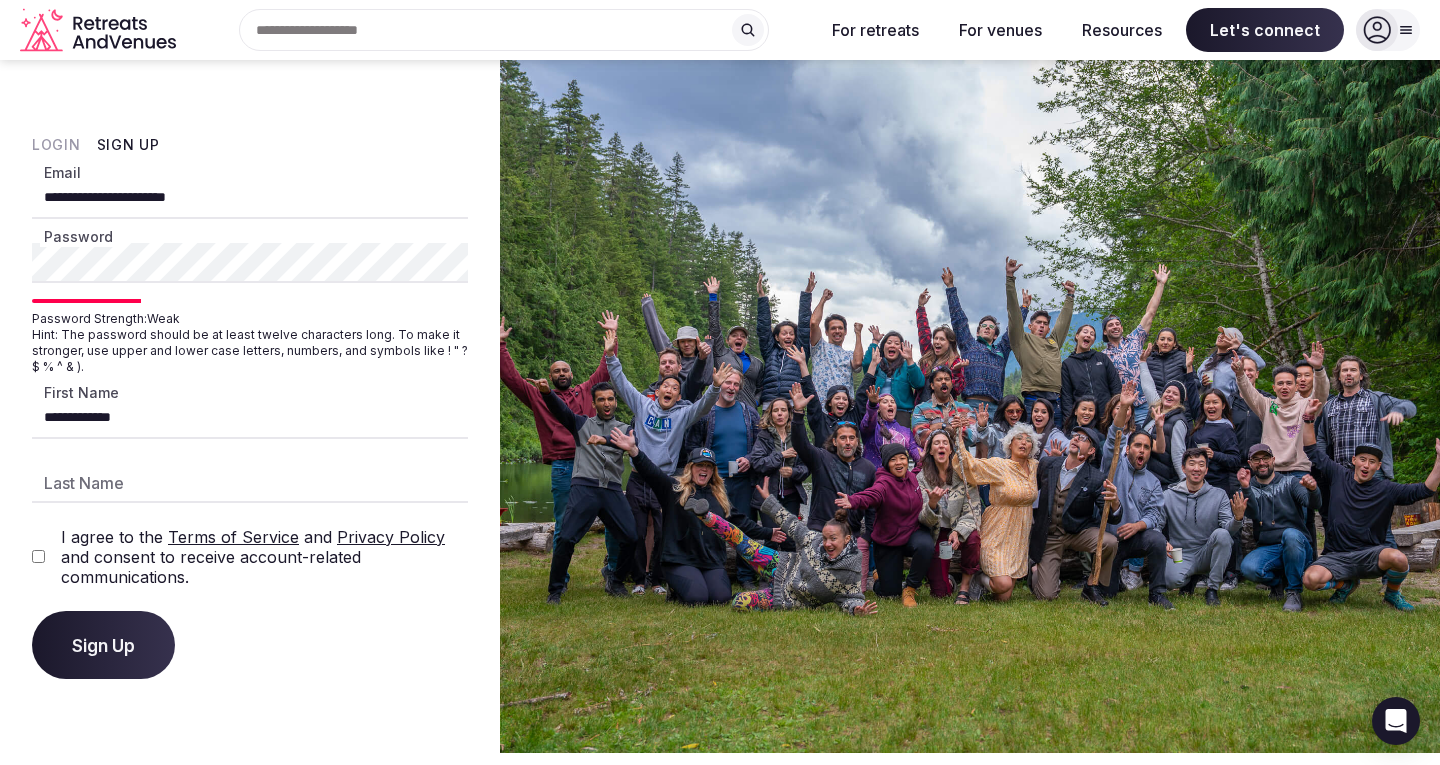 type on "**********" 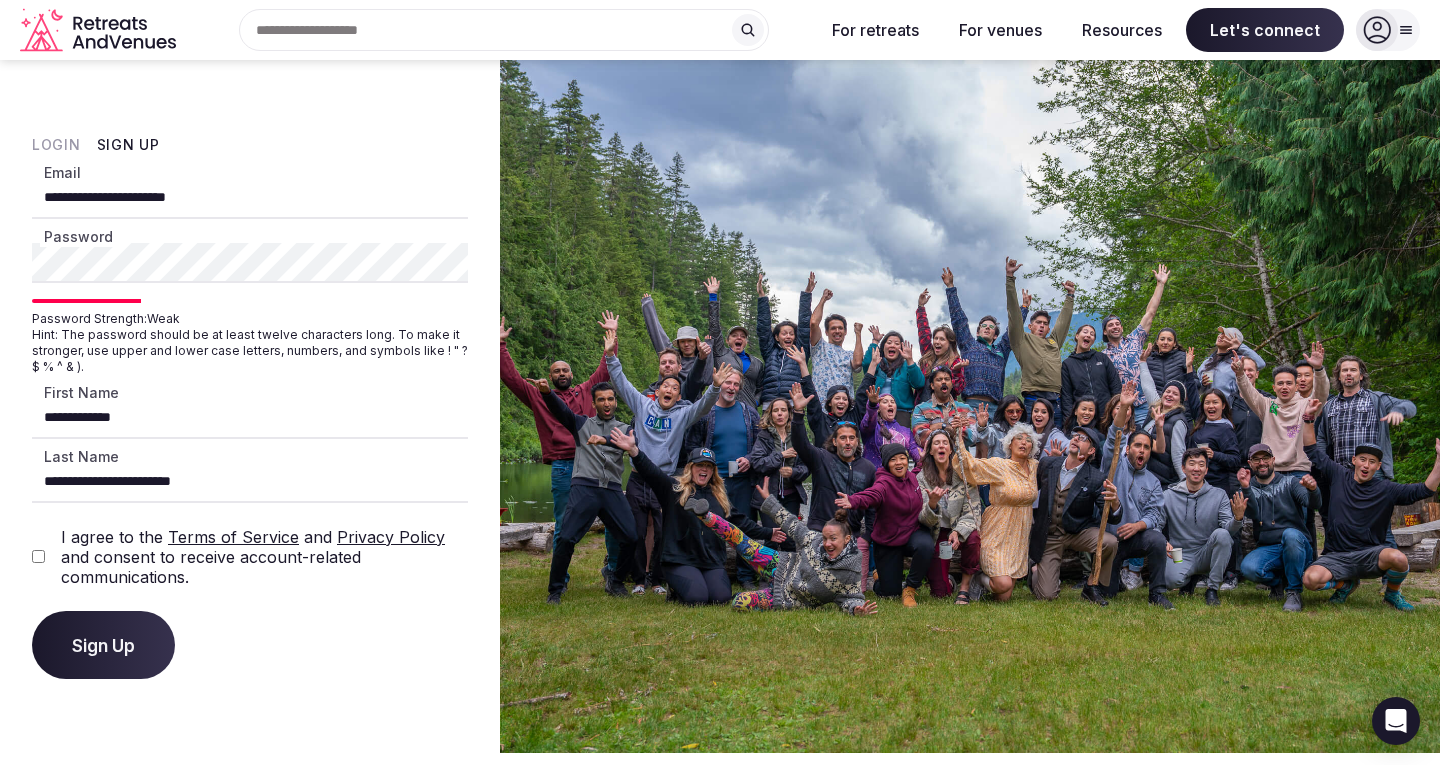 type on "**********" 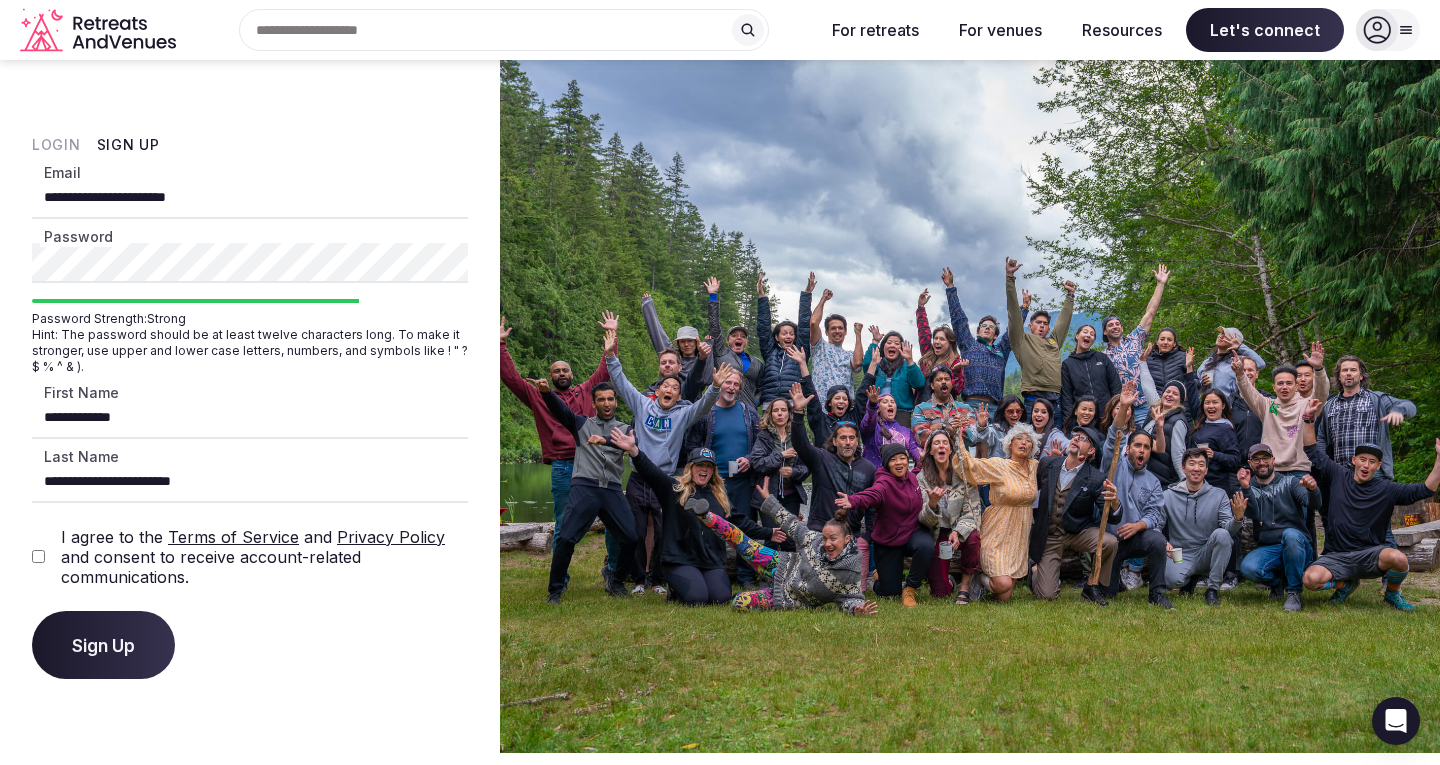 click on "Sign Up" at bounding box center (103, 645) 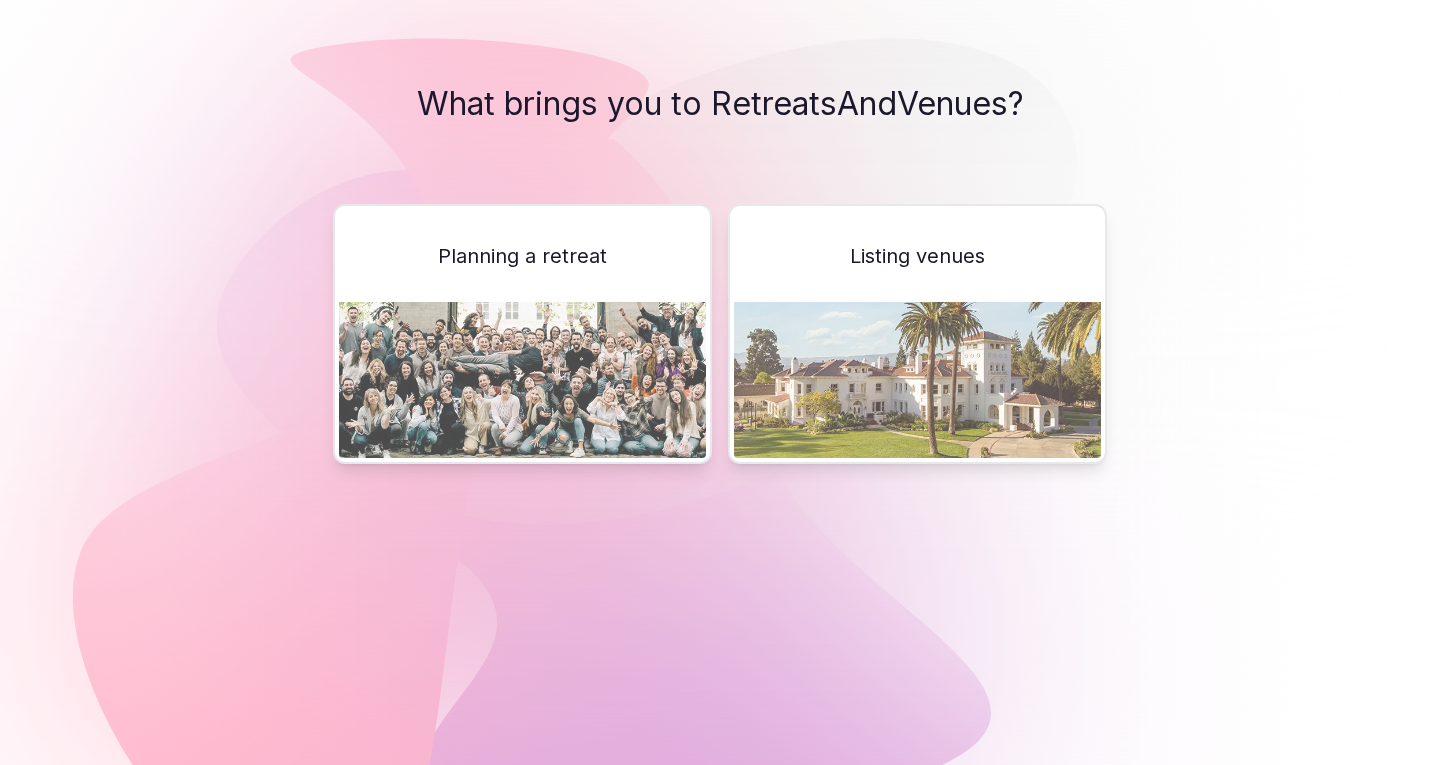 click on "Planning a retreat" at bounding box center [522, 334] 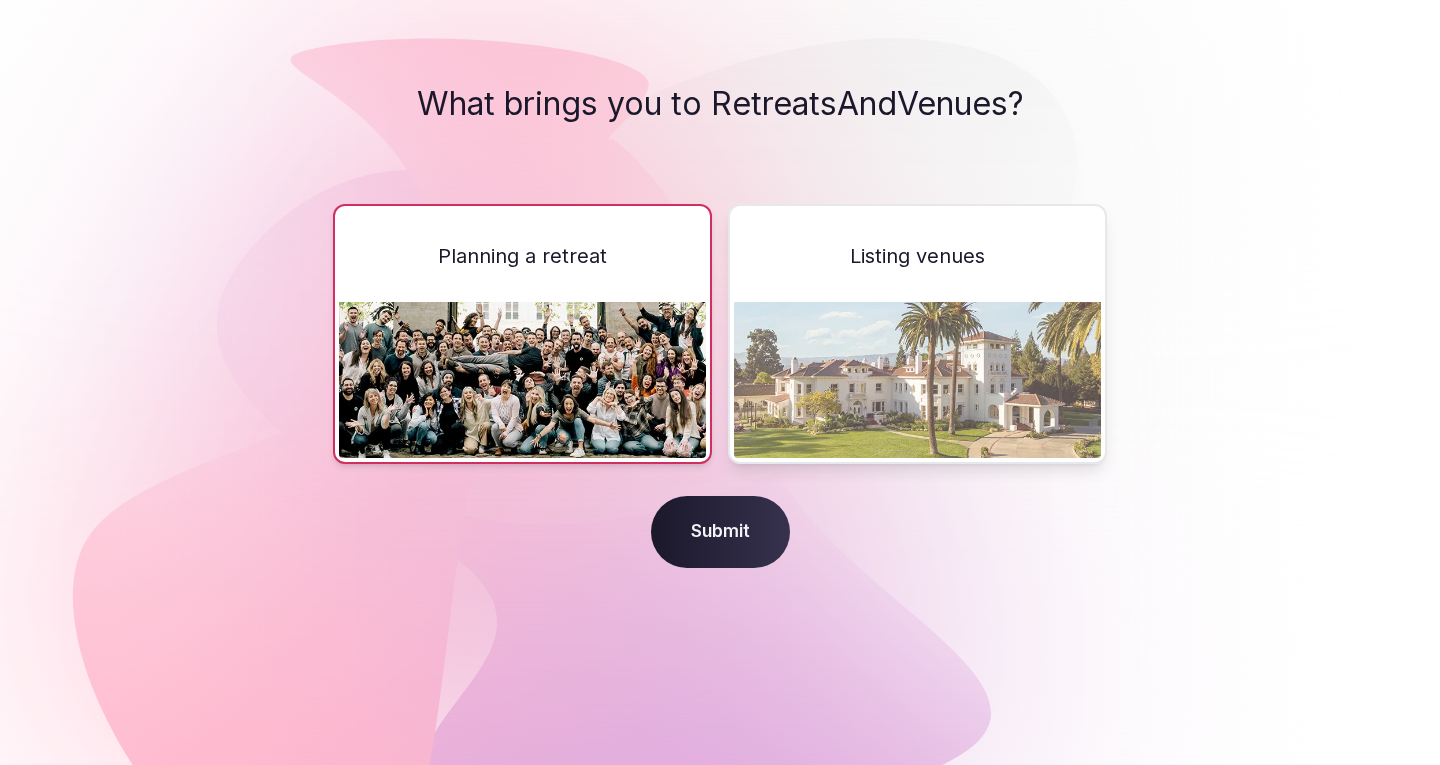 click on "Submit" at bounding box center [720, 532] 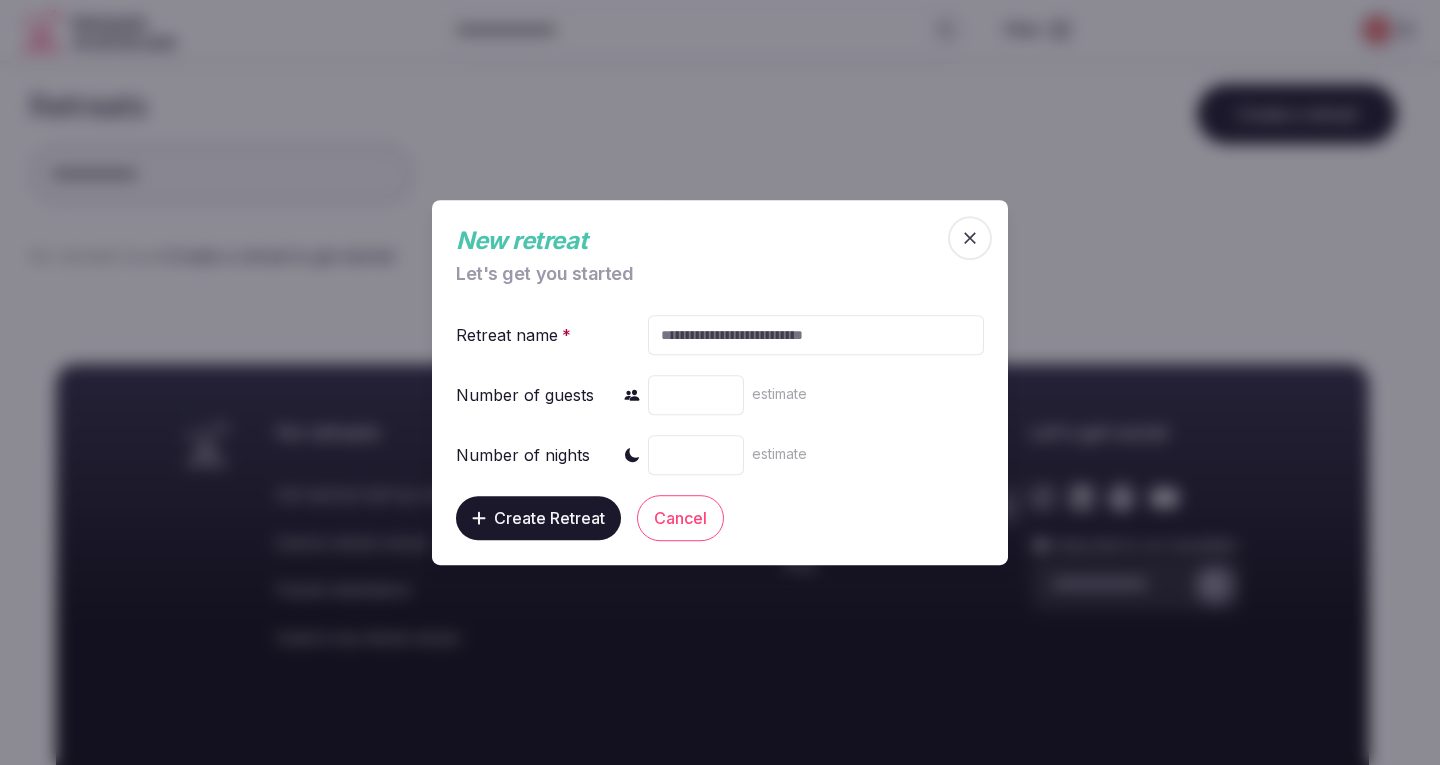 click at bounding box center [970, 238] 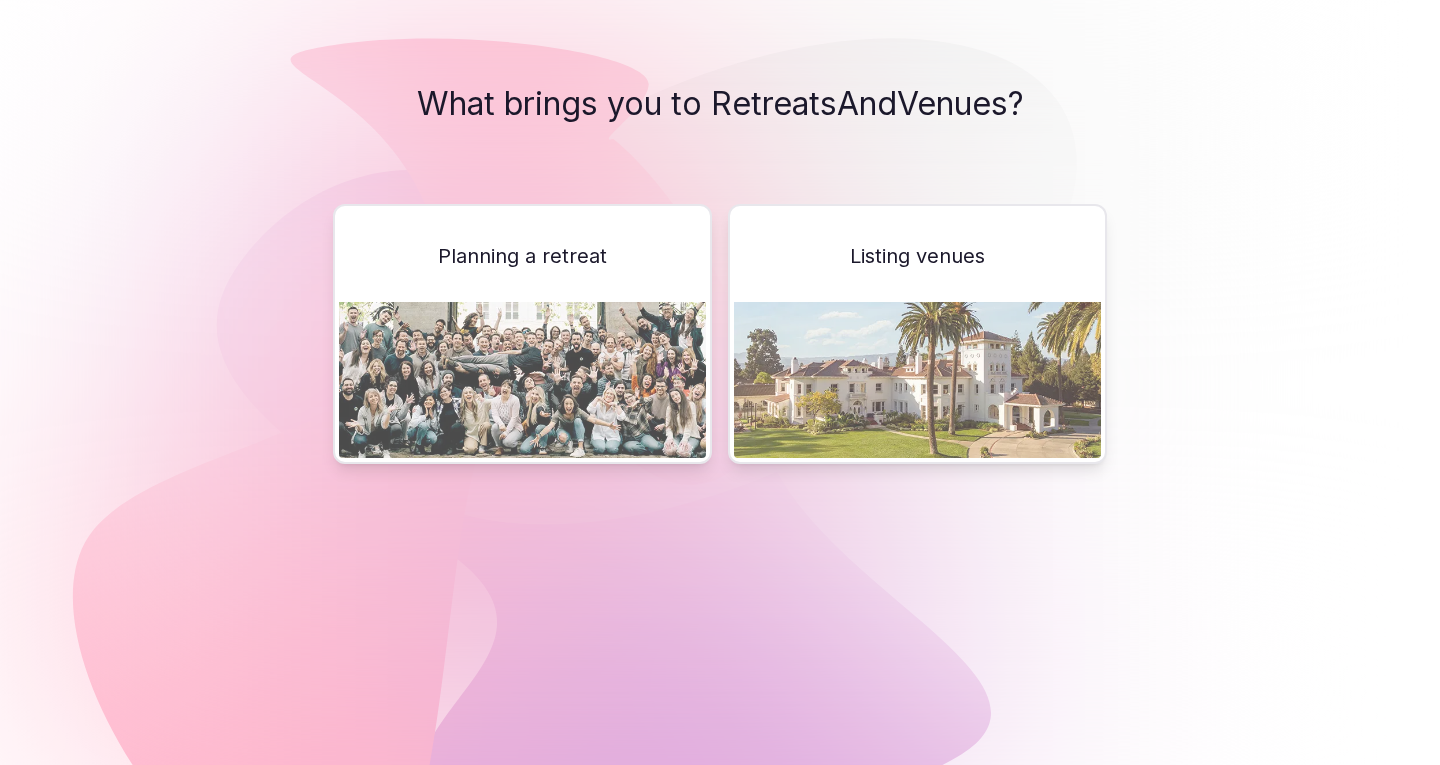 click on "Listing venues" at bounding box center [917, 256] 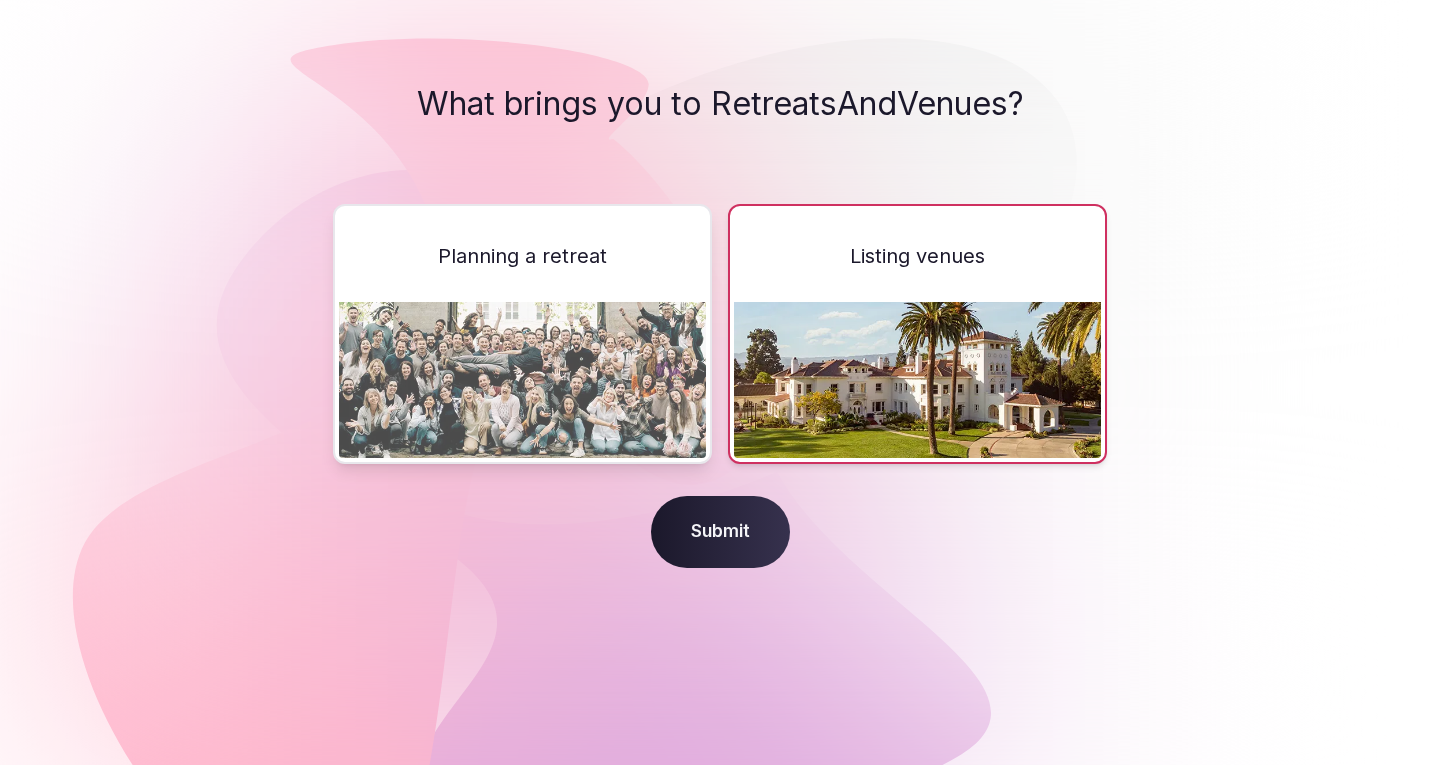 click on "Submit" at bounding box center [720, 532] 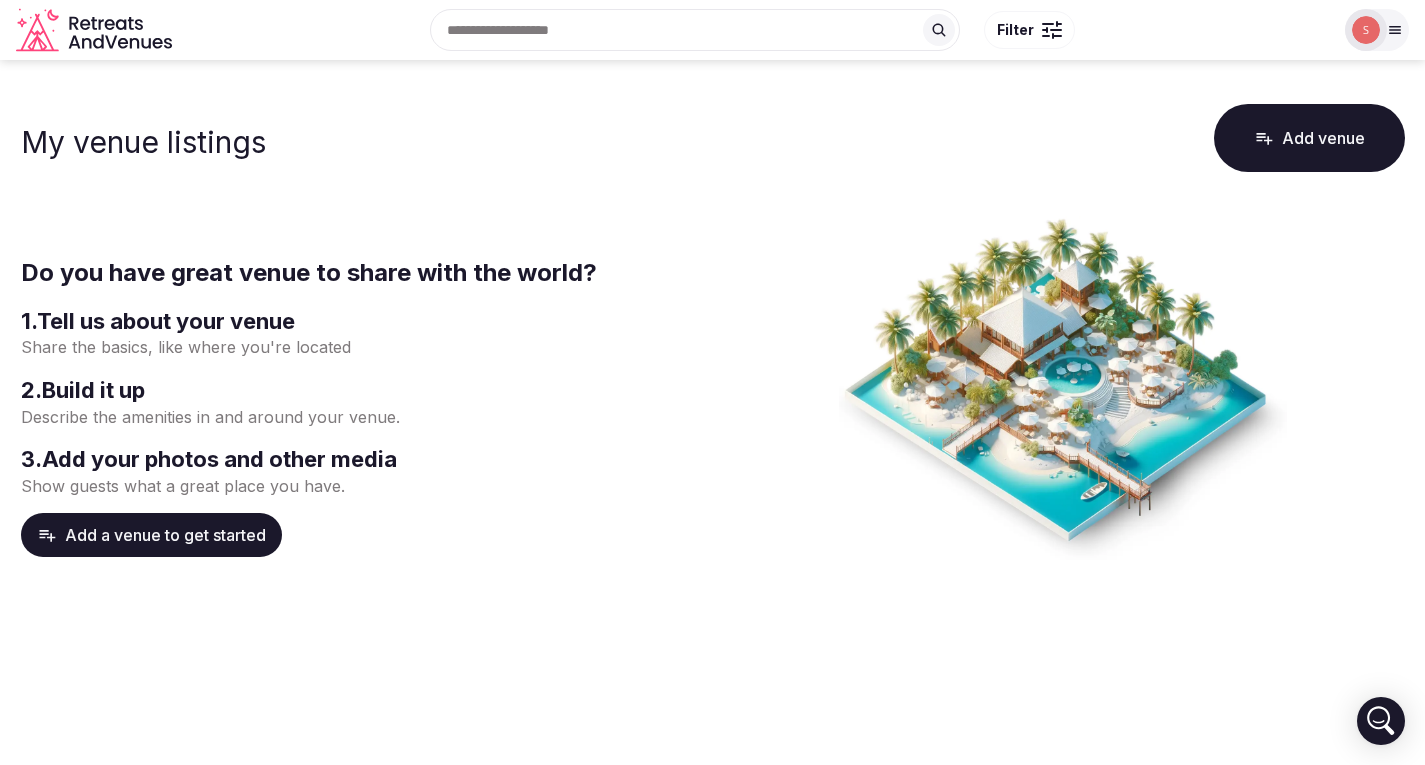 click on "Add venue" at bounding box center (1309, 138) 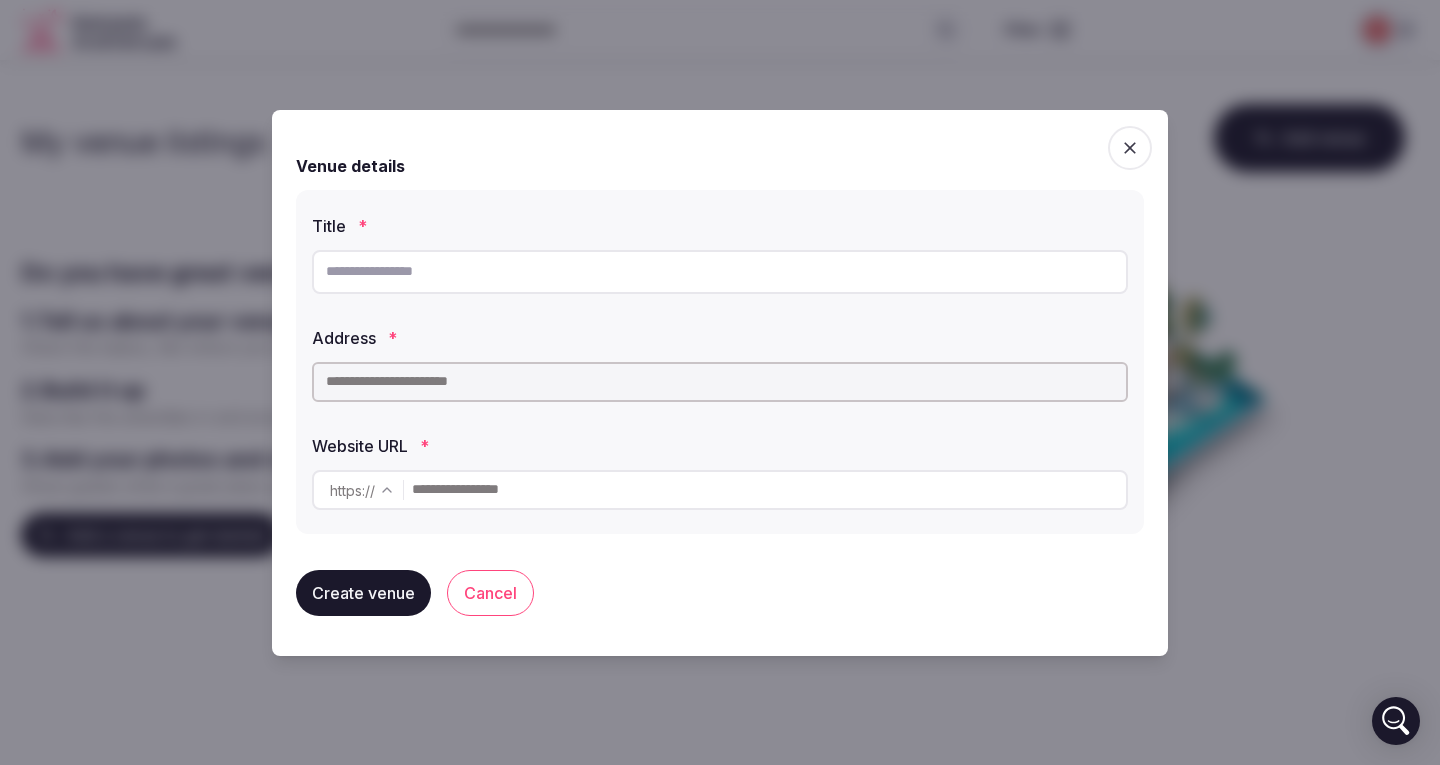 click at bounding box center (720, 272) 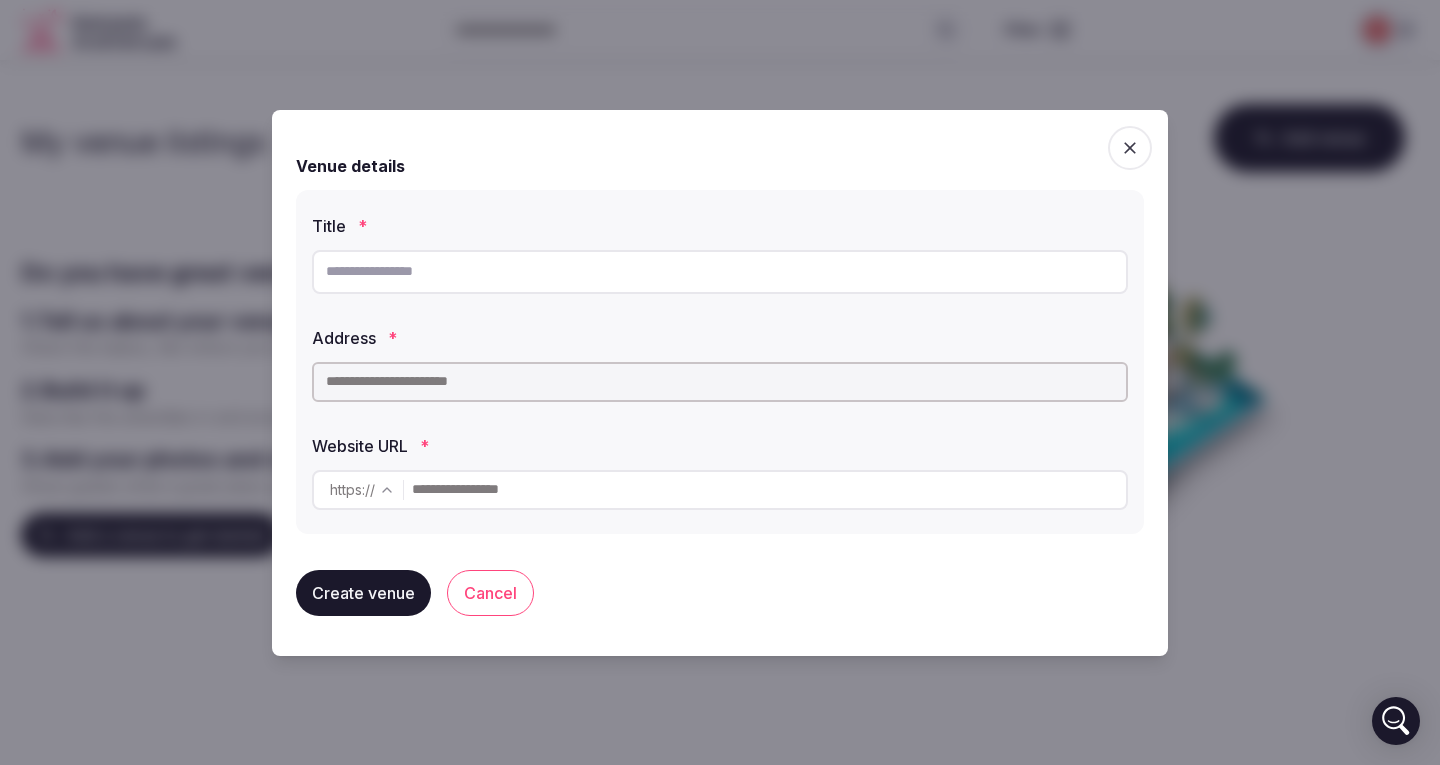 click 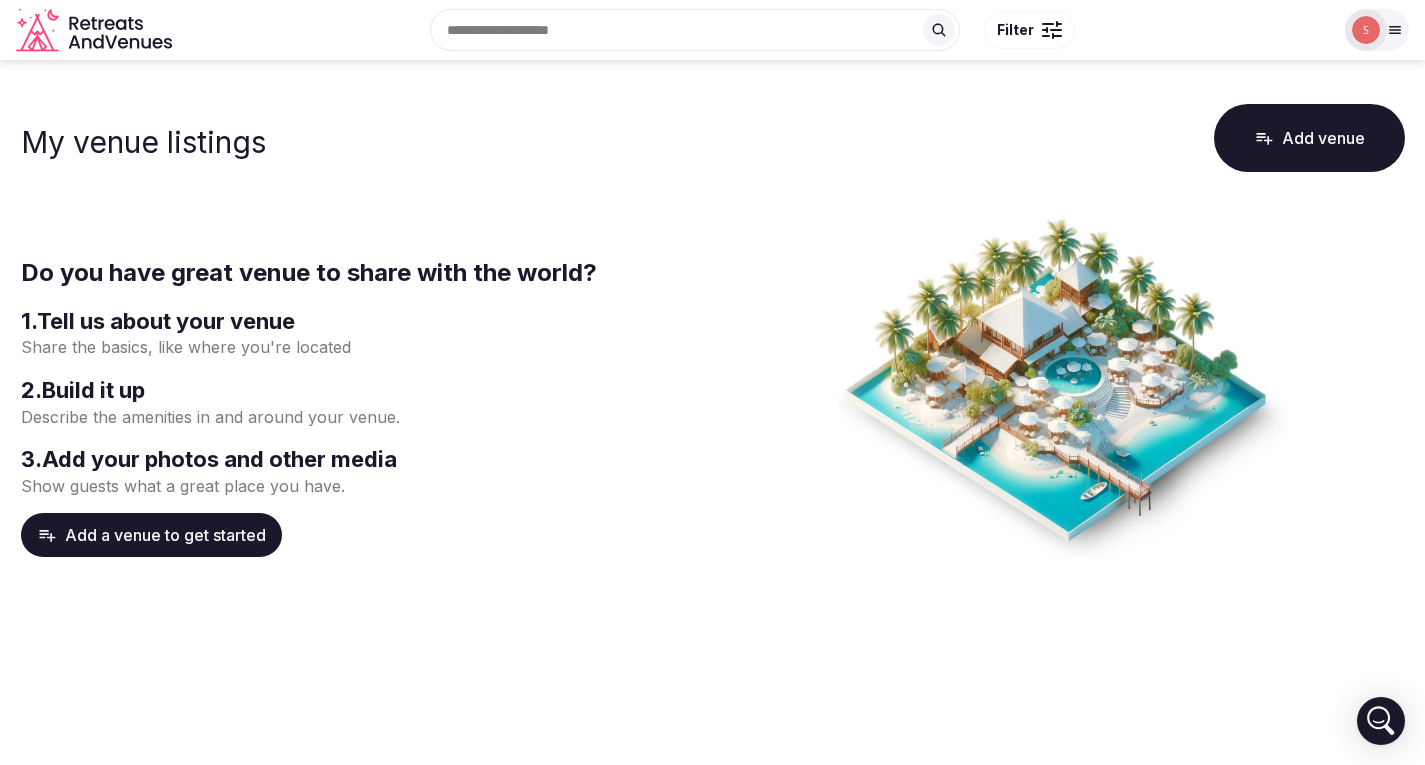 click on "Add venue" at bounding box center (1309, 138) 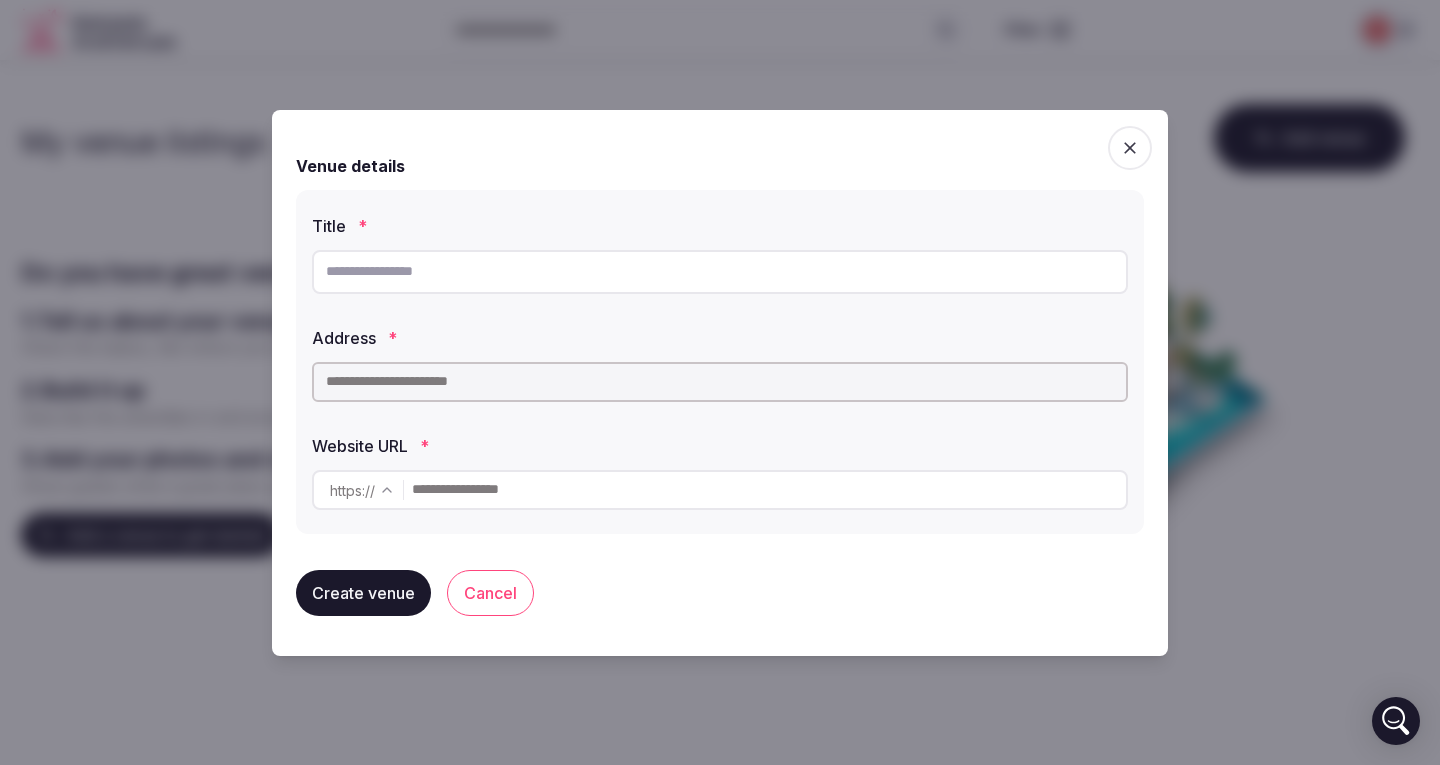 click 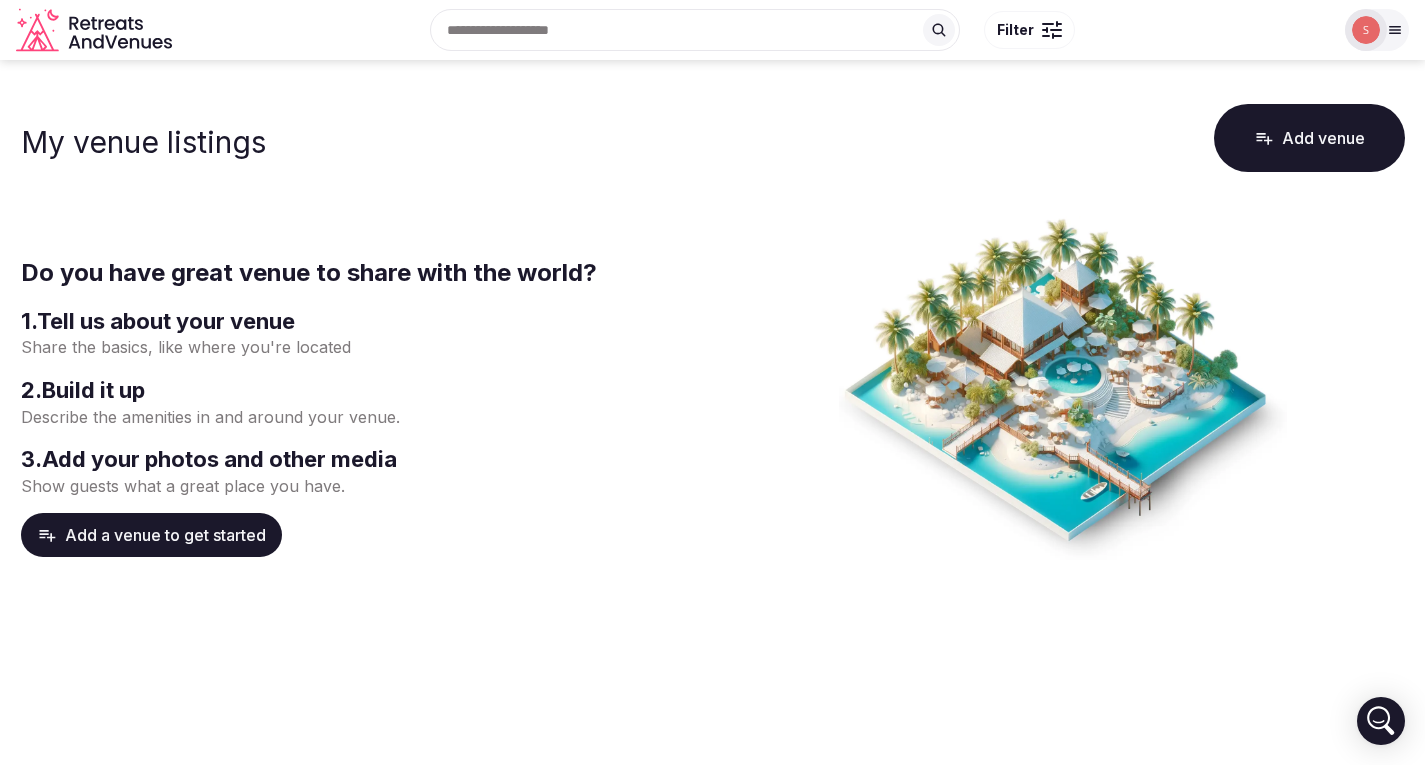 click on "Add venue" at bounding box center (1309, 138) 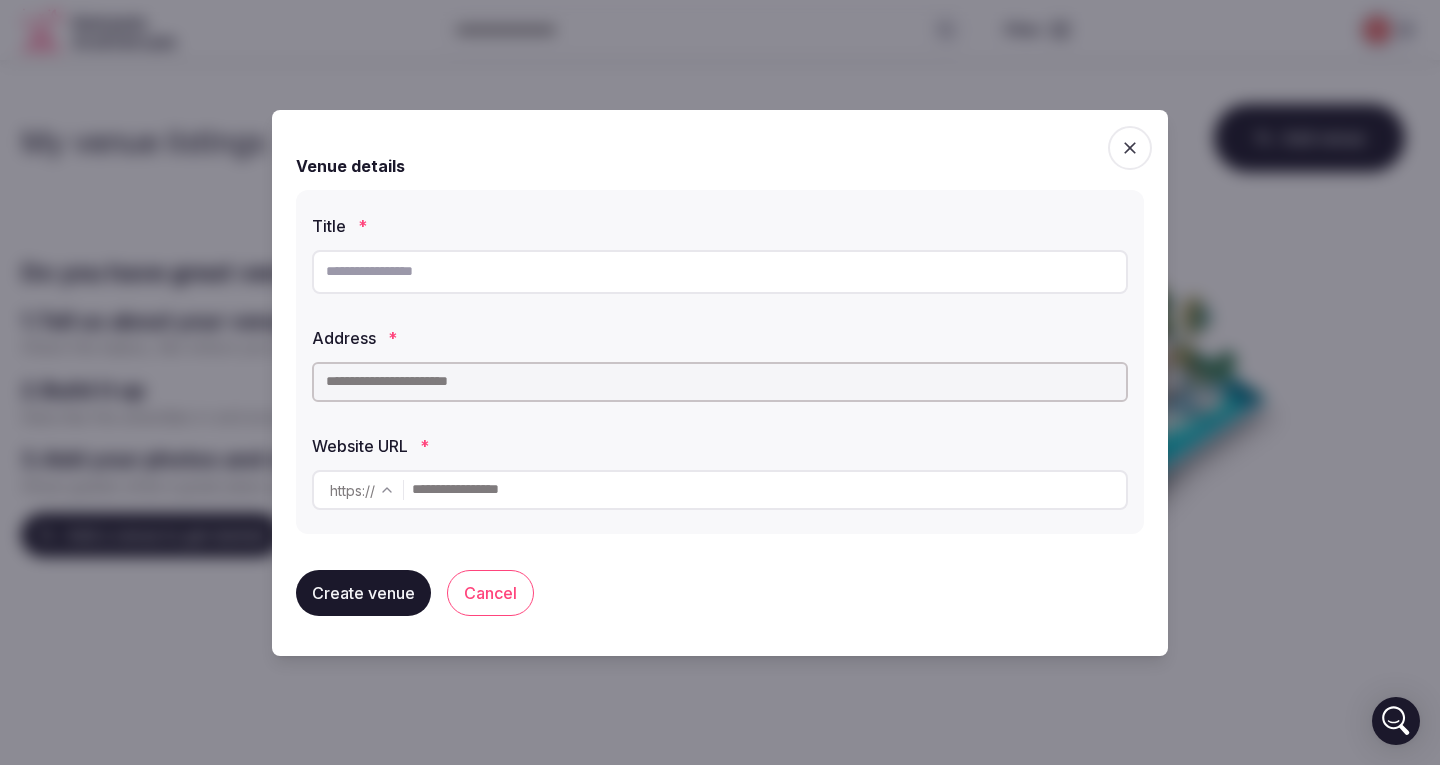 click on "Venue details" at bounding box center (720, 166) 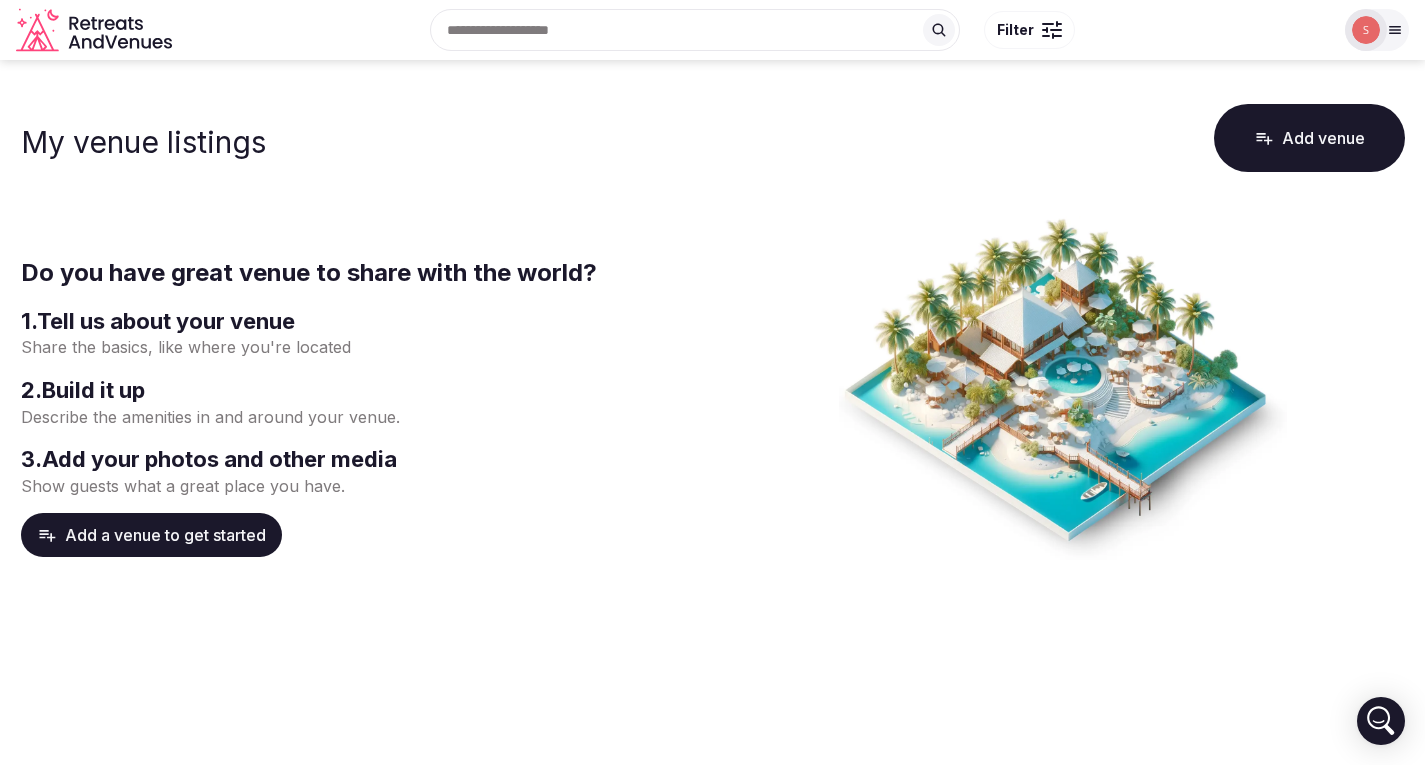 click at bounding box center (1366, 30) 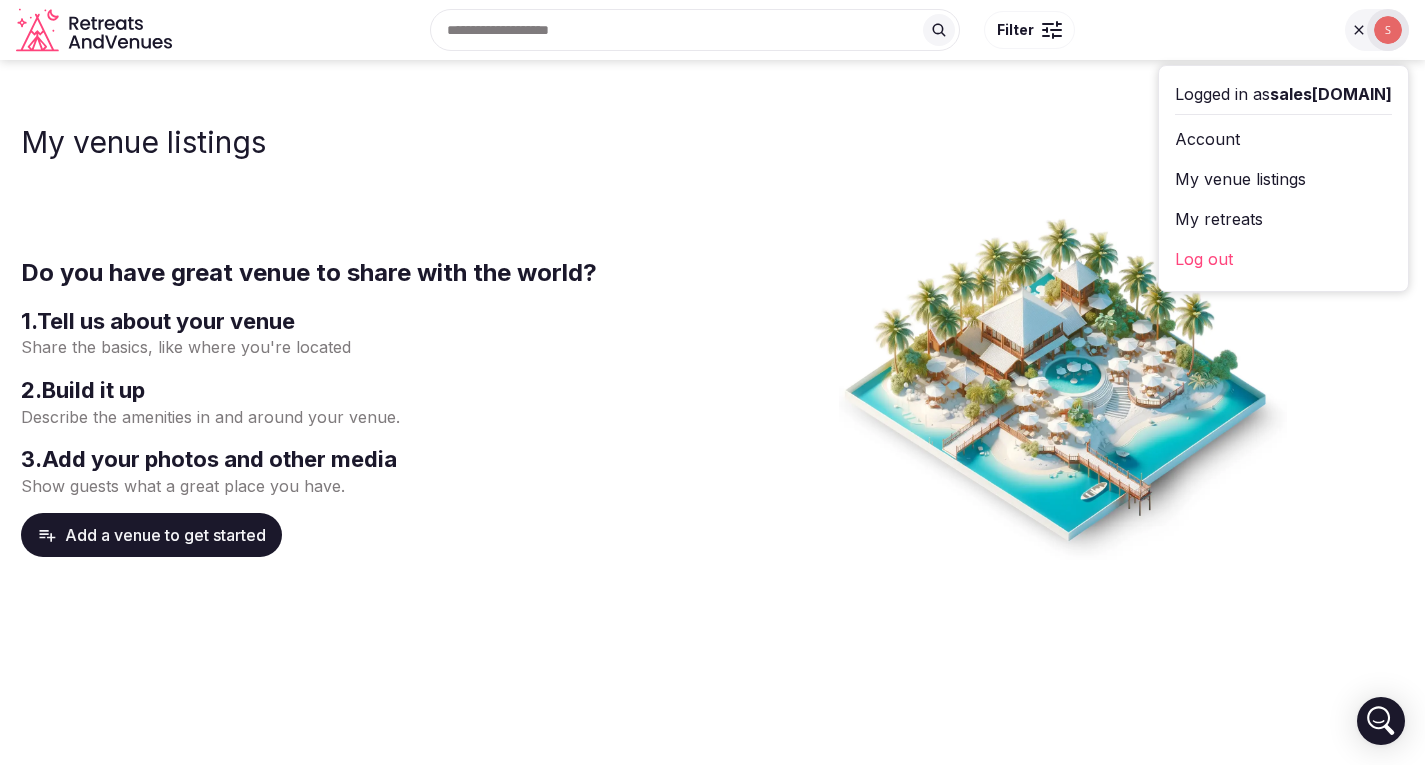 click on "Log out" at bounding box center [1283, 259] 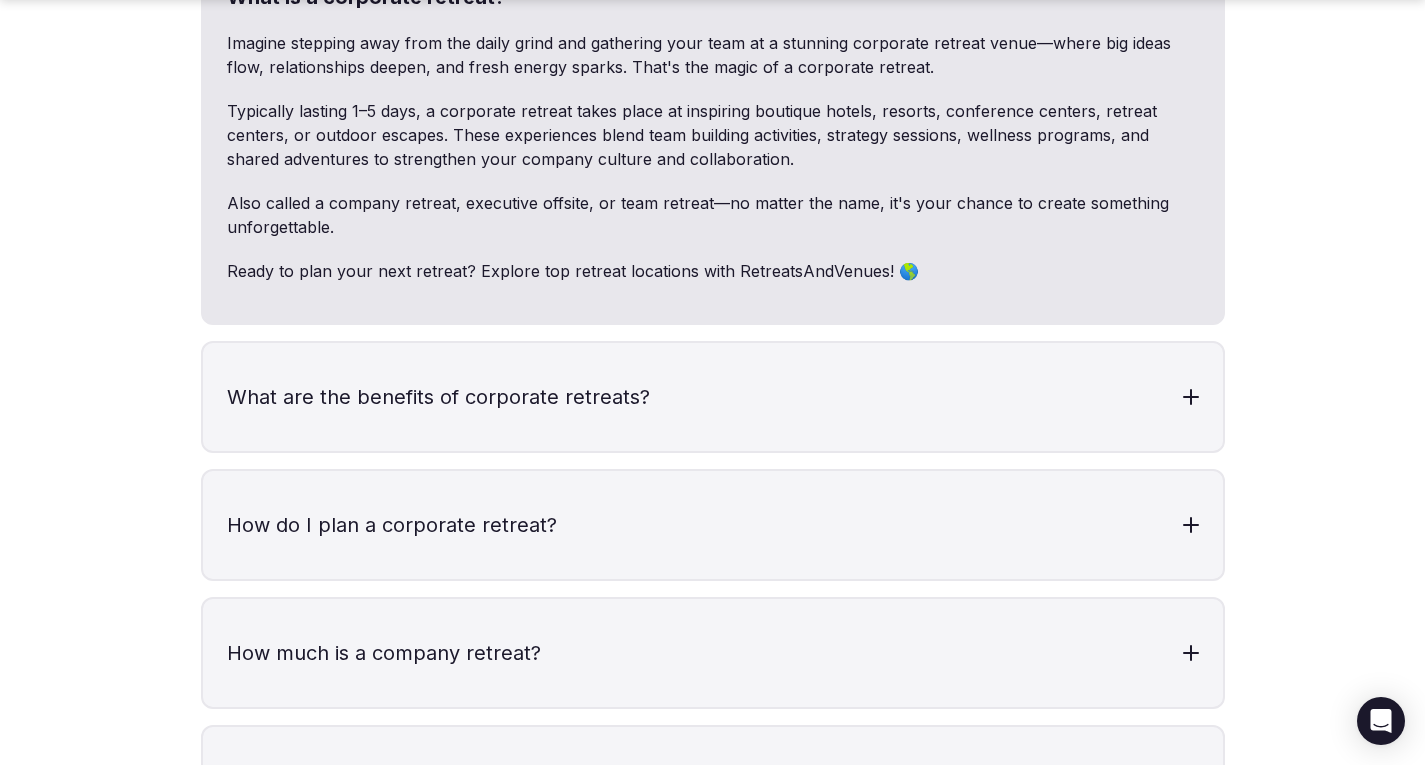 scroll, scrollTop: 6093, scrollLeft: 0, axis: vertical 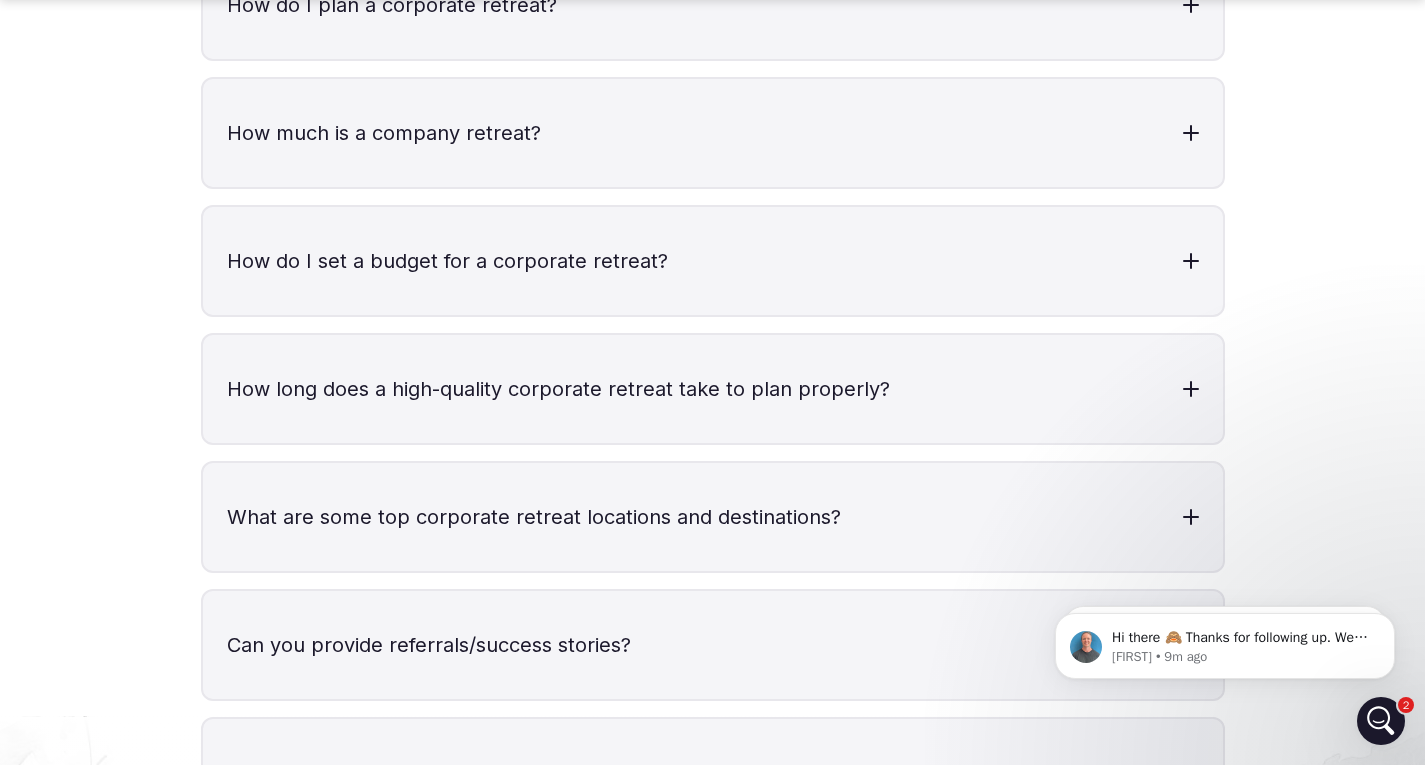 click at bounding box center (1381, 721) 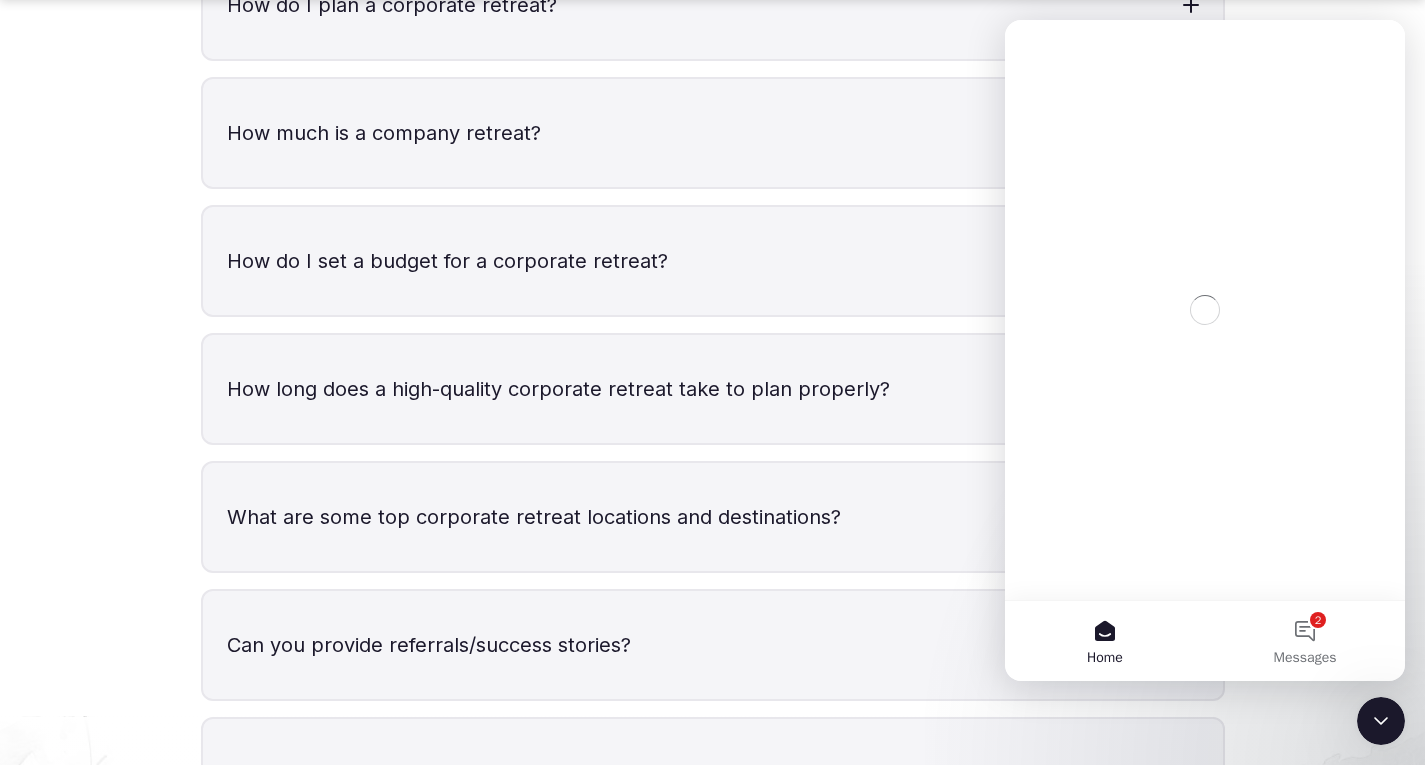 scroll, scrollTop: 0, scrollLeft: 0, axis: both 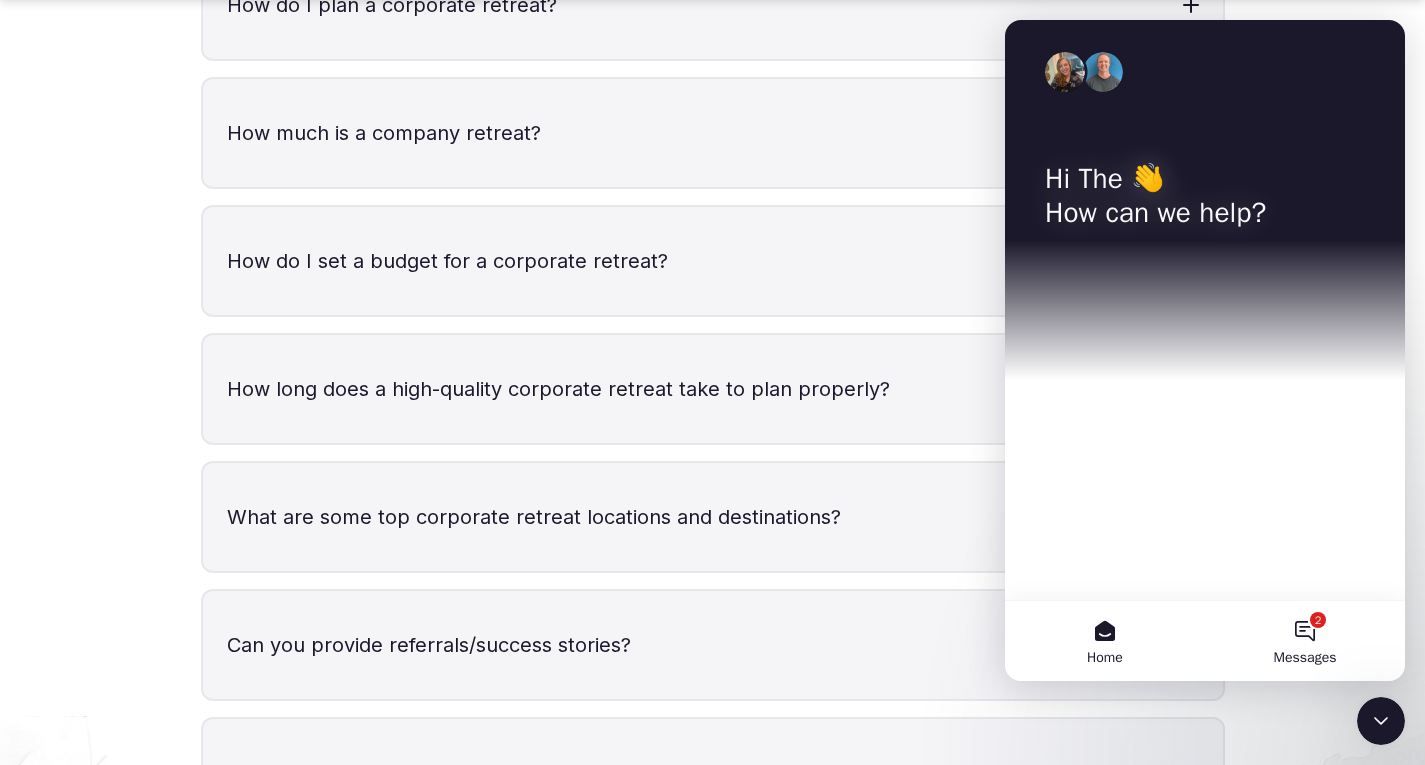 click on "2 Messages" at bounding box center (1305, 641) 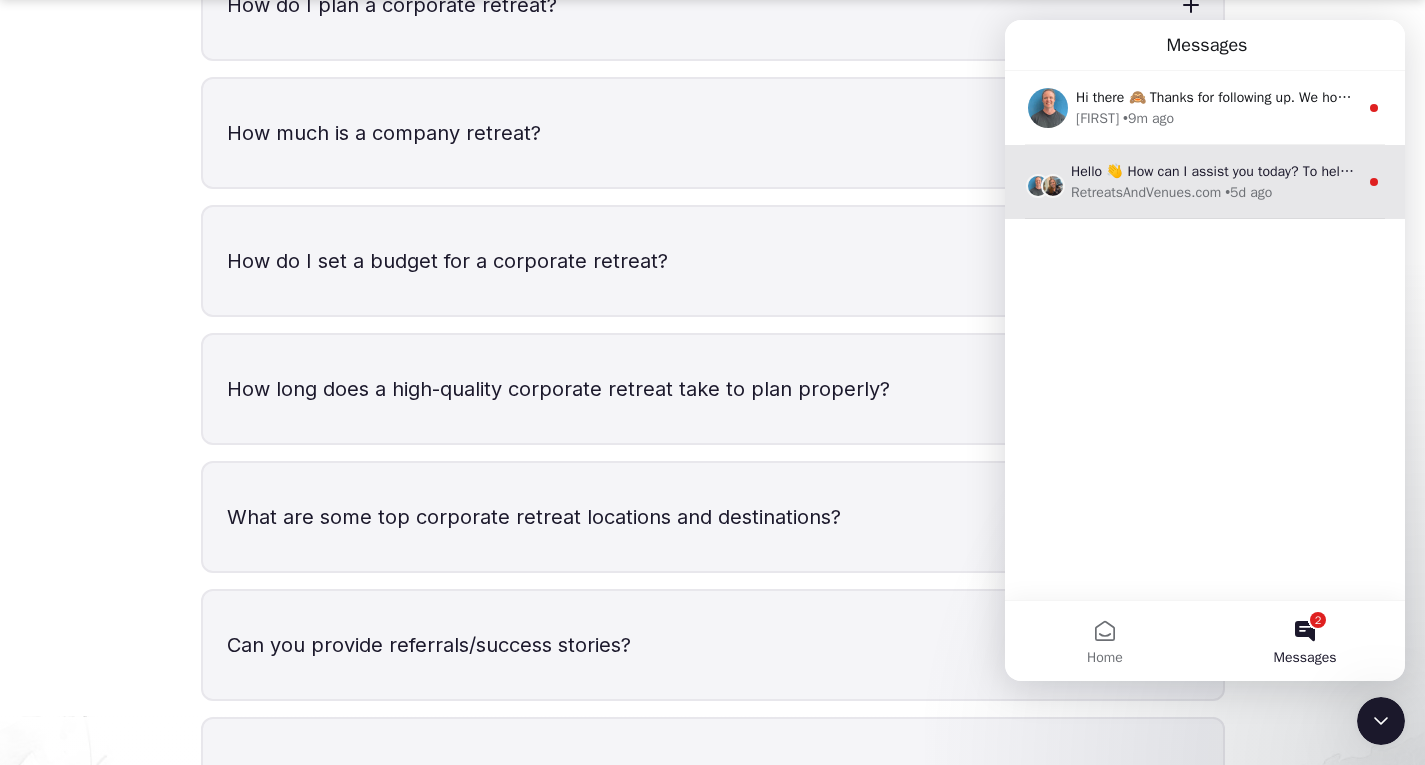 click on "•  5d ago" at bounding box center (1248, 192) 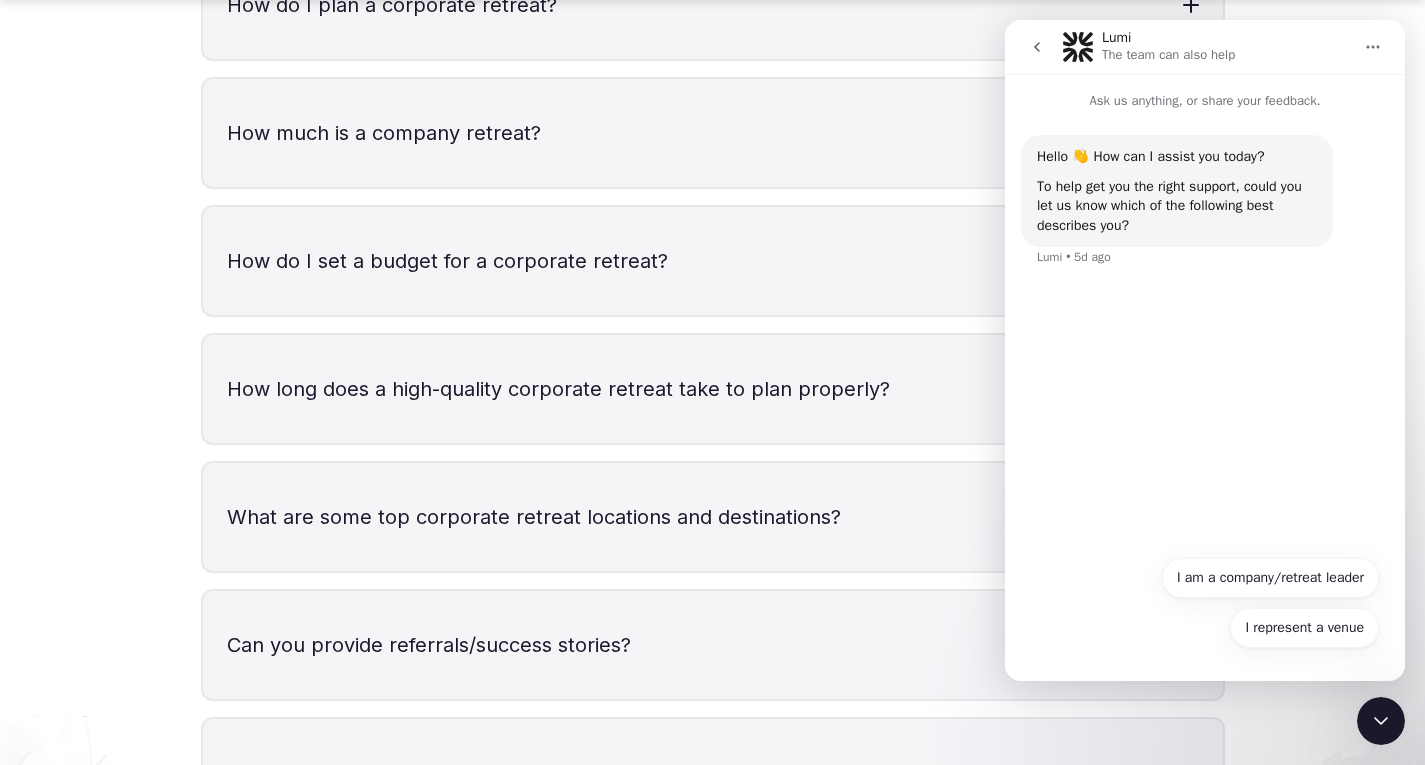 click 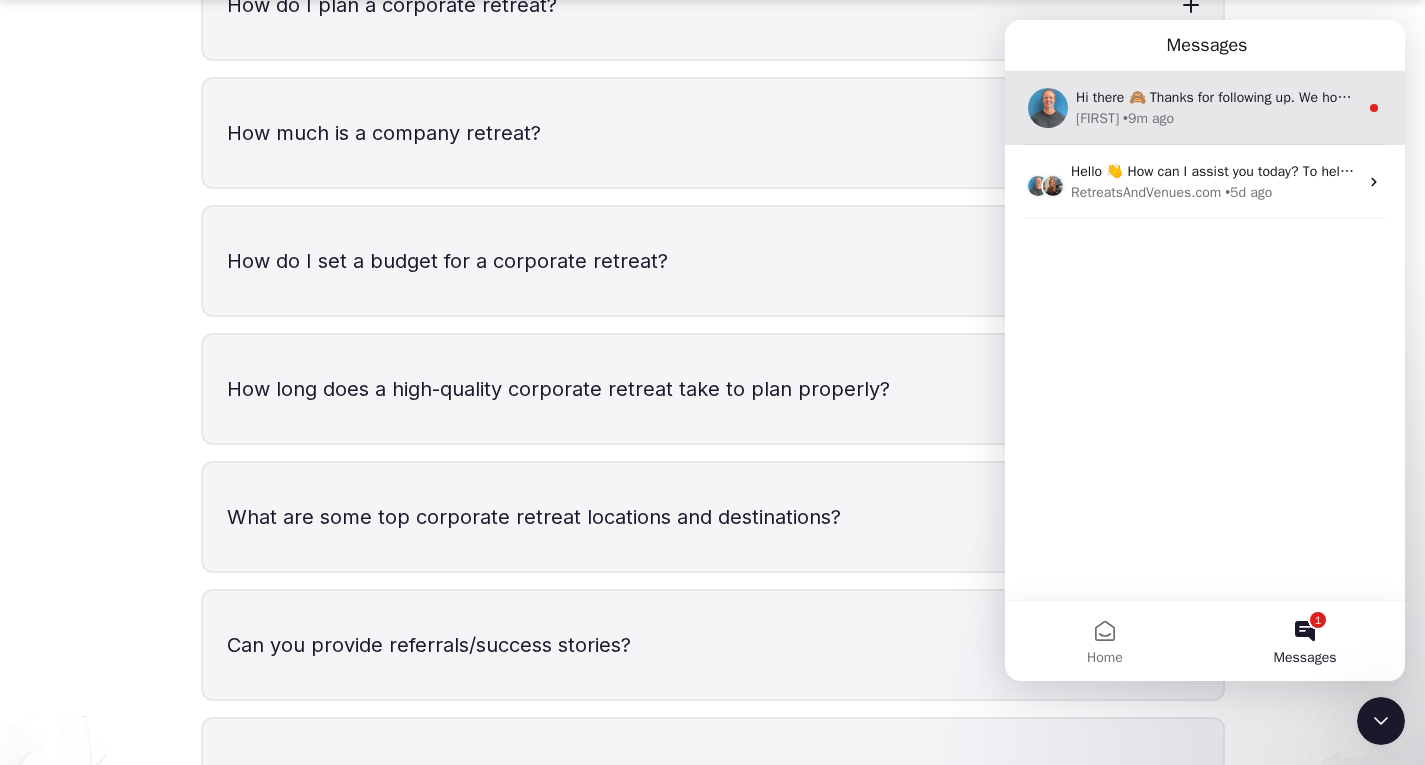 click on "Hi there 🙈   Thanks for following up. We hope that you feel right at home here, is there anything we can do for you?   If so, let's chat! We are always here to help." at bounding box center [1217, 97] 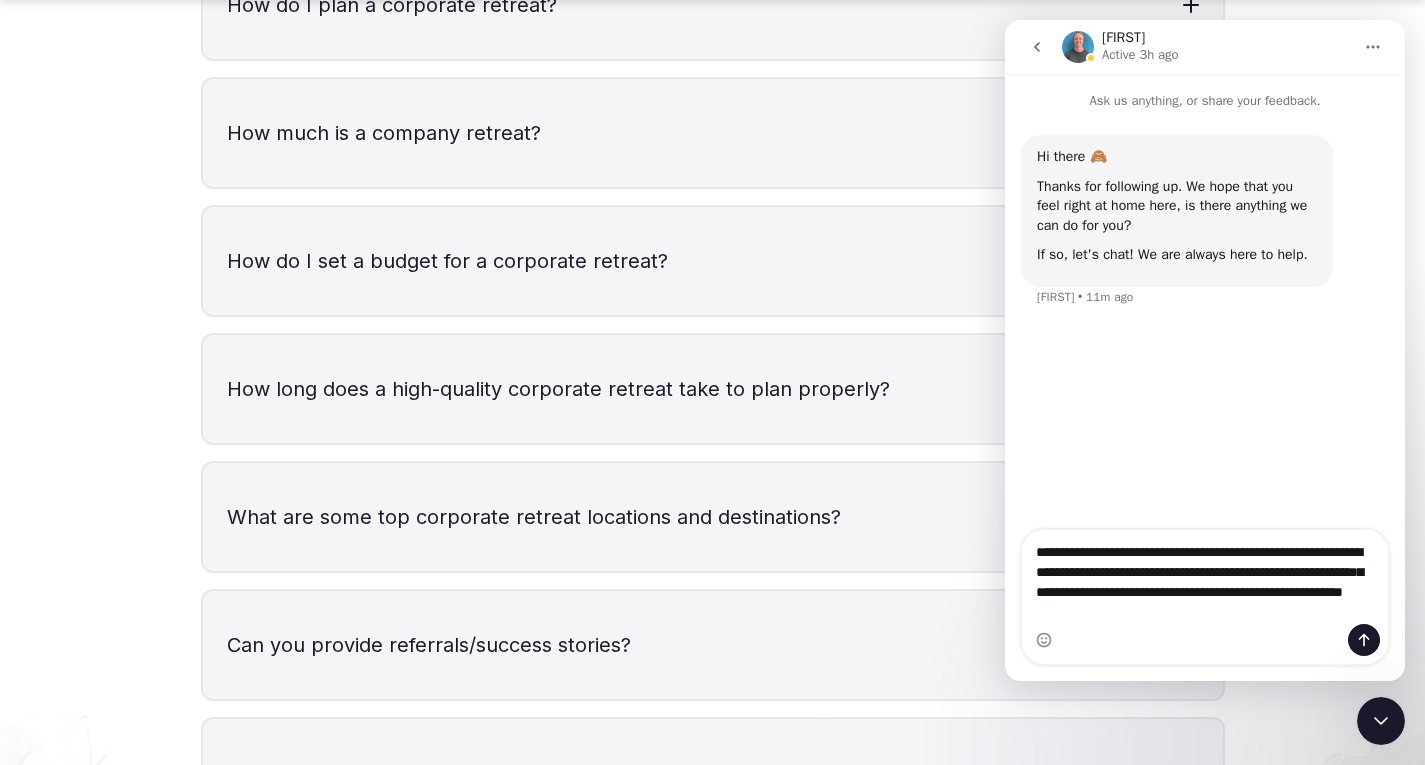 type on "**********" 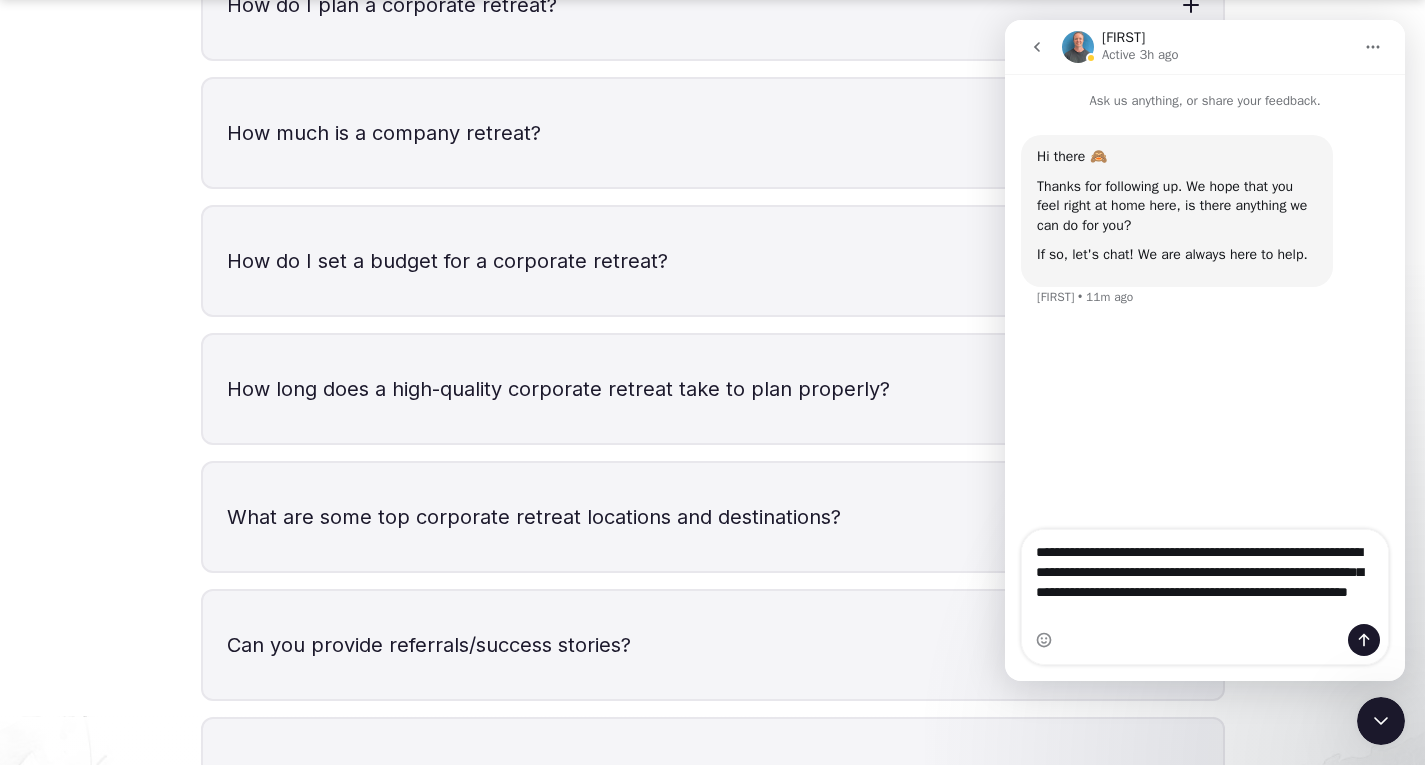 type 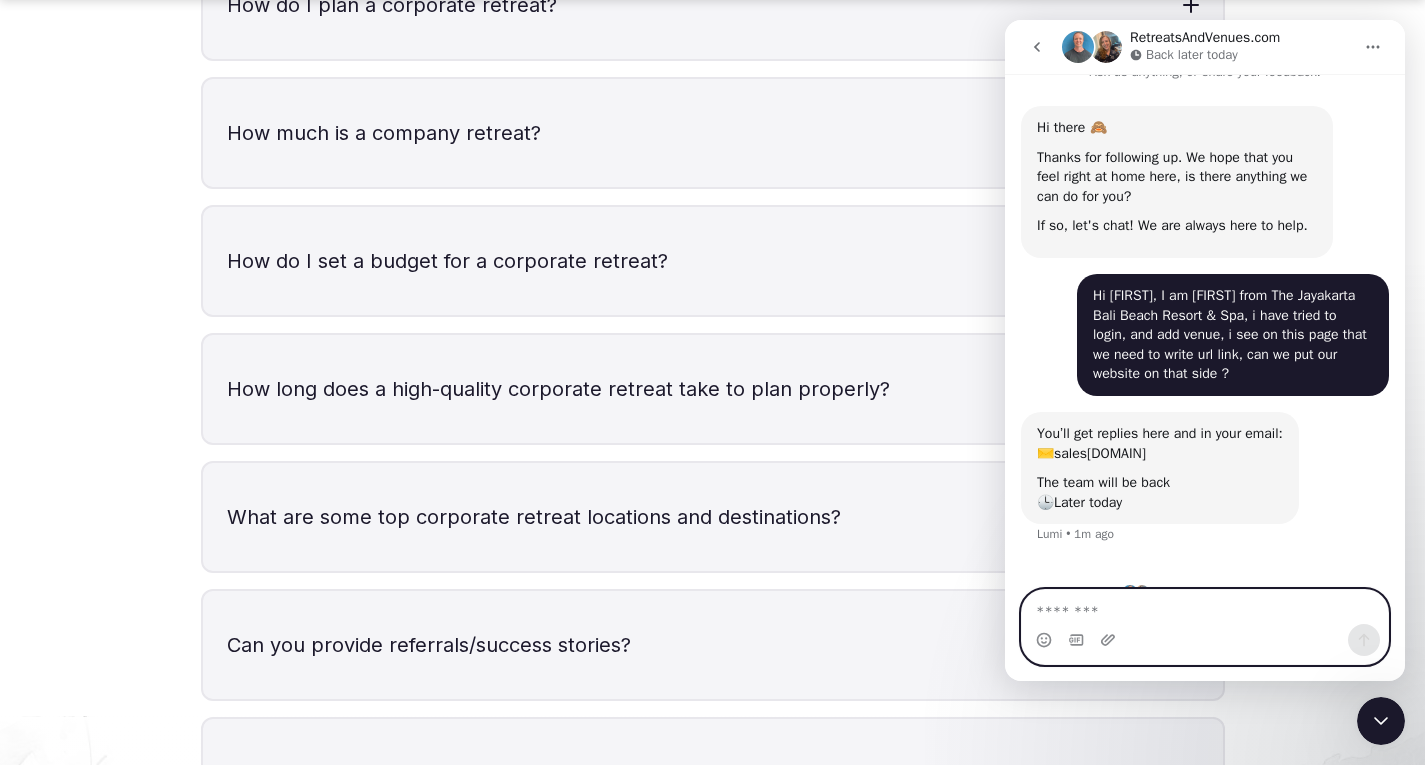 scroll, scrollTop: 61, scrollLeft: 0, axis: vertical 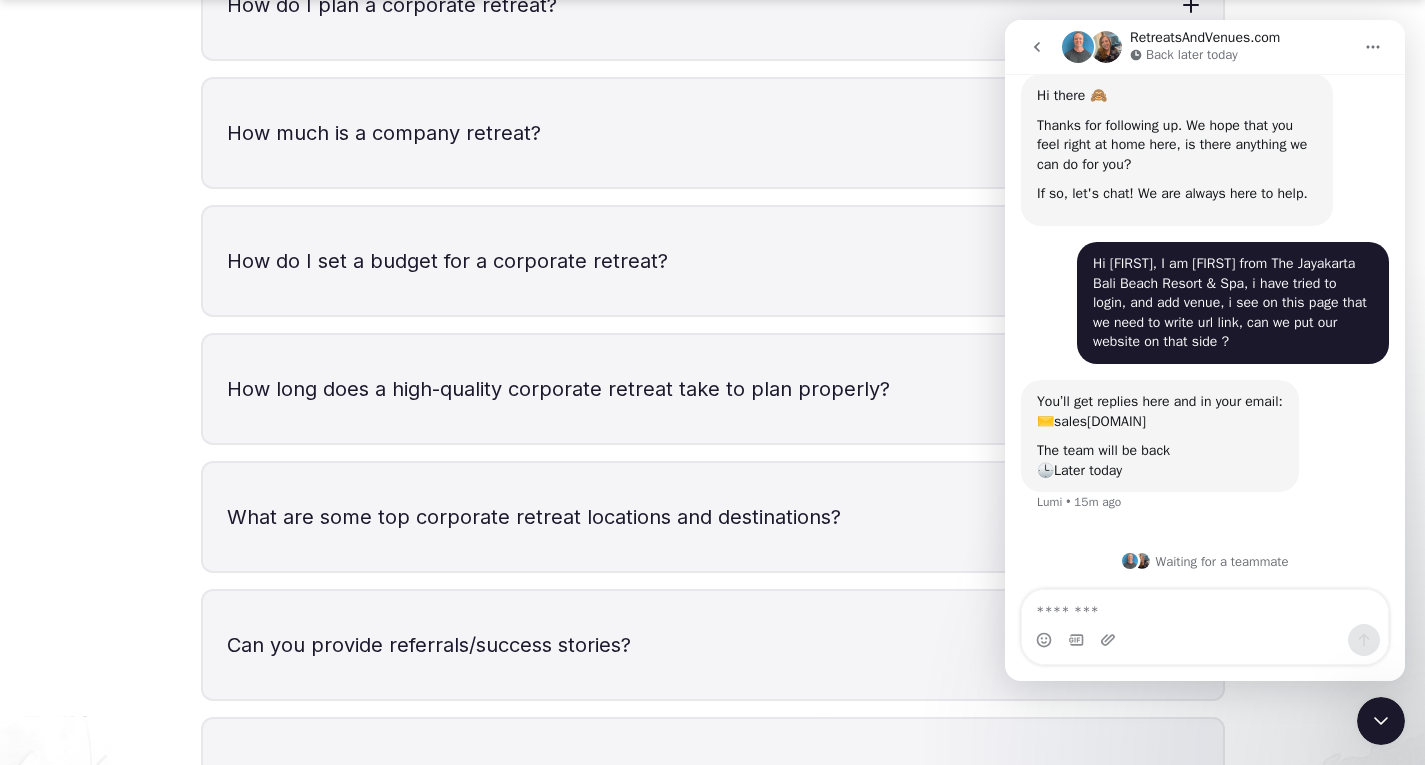 click 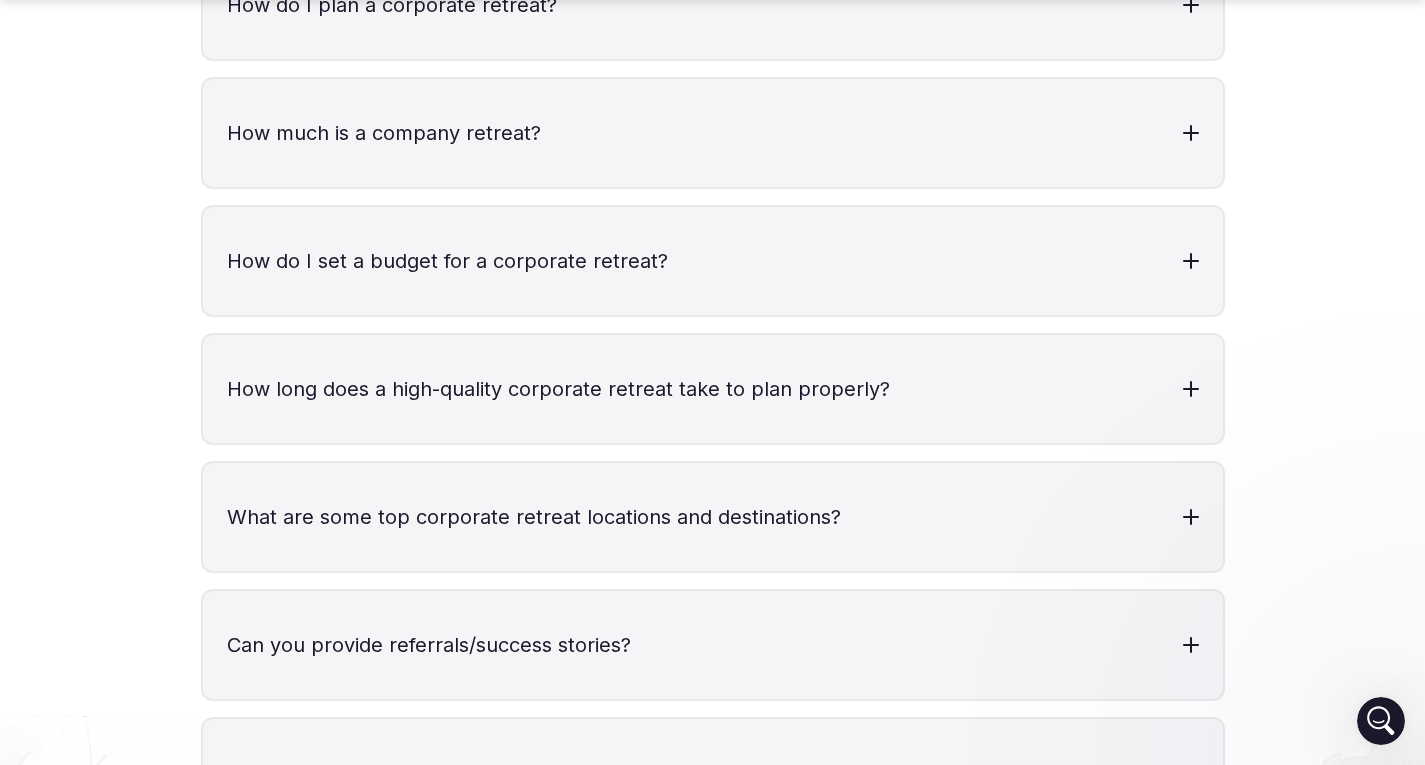 scroll, scrollTop: 0, scrollLeft: 0, axis: both 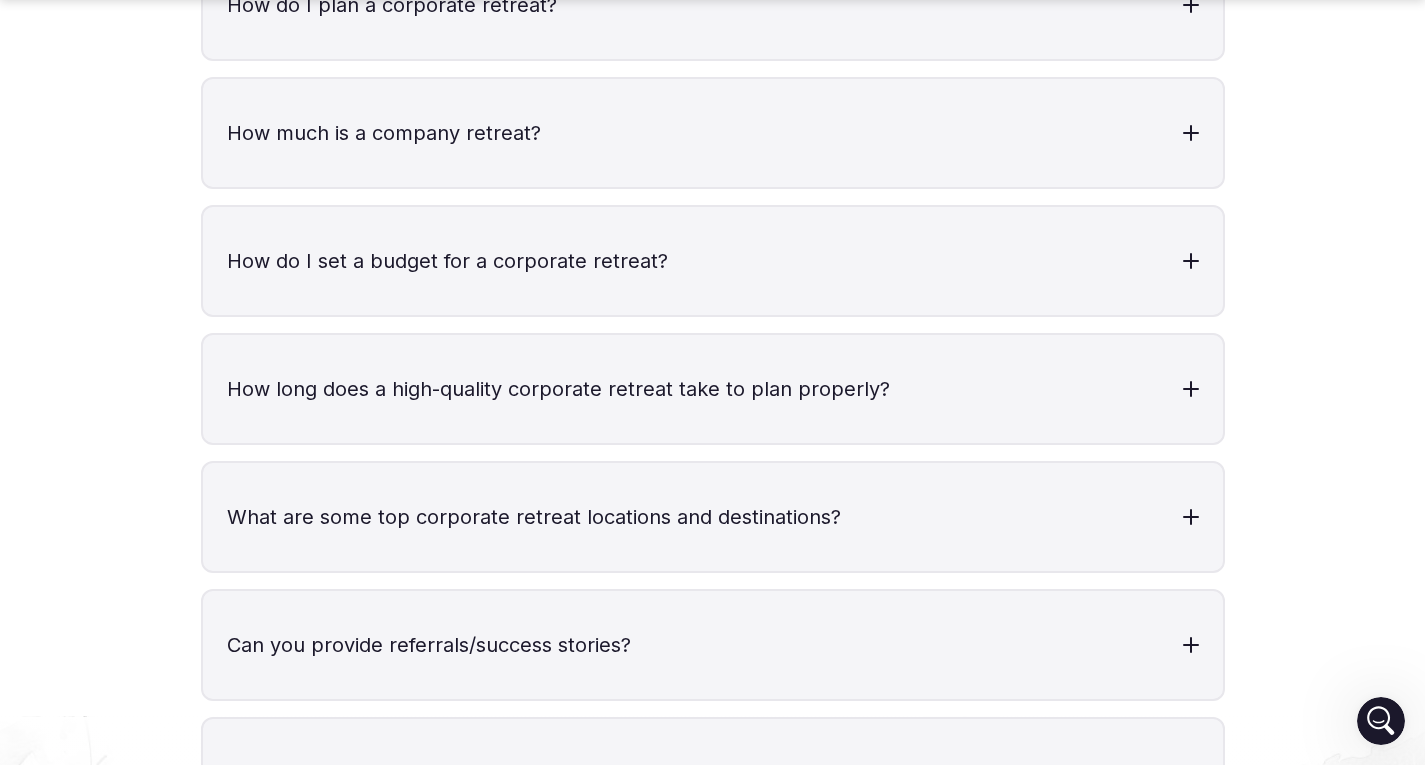 click 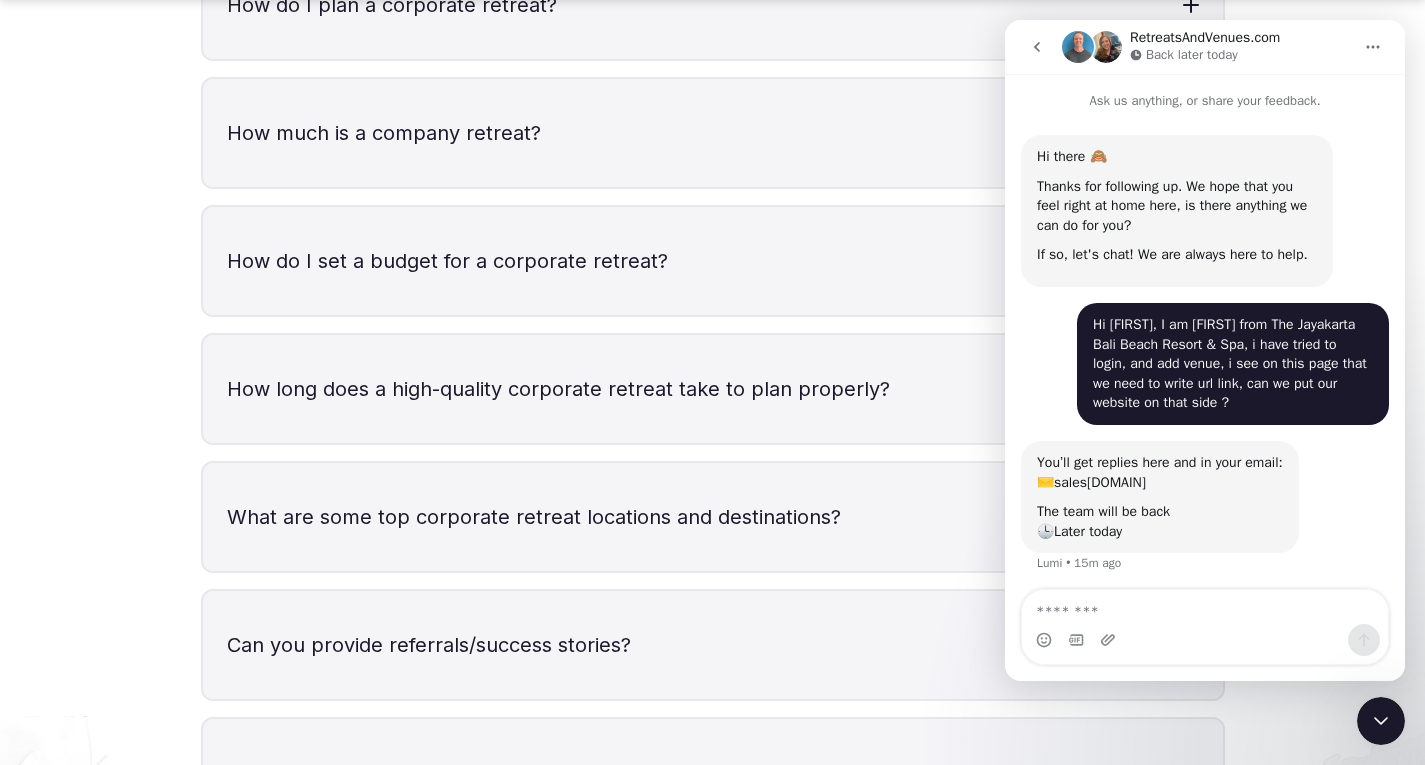 scroll, scrollTop: 40, scrollLeft: 0, axis: vertical 